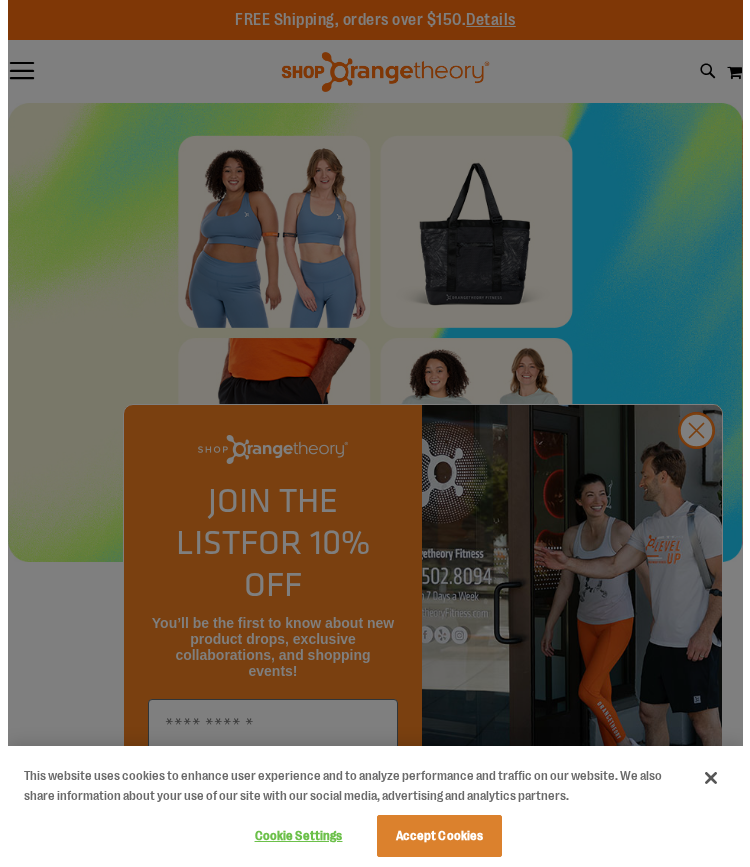 scroll, scrollTop: 0, scrollLeft: 0, axis: both 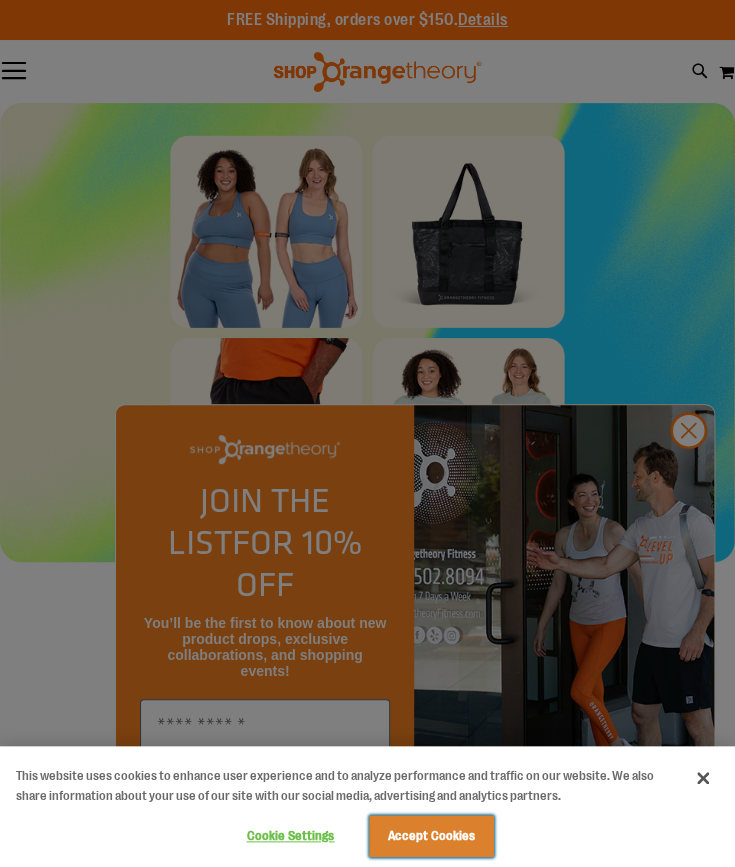 click on "Accept Cookies" at bounding box center [431, 836] 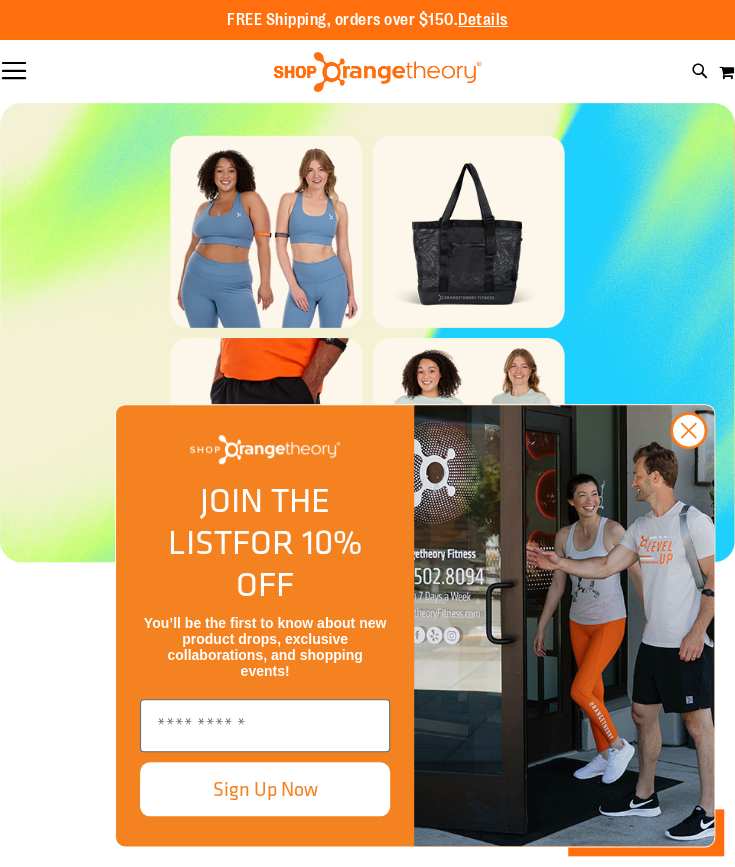click on "Toggle Nav" at bounding box center [14, 72] 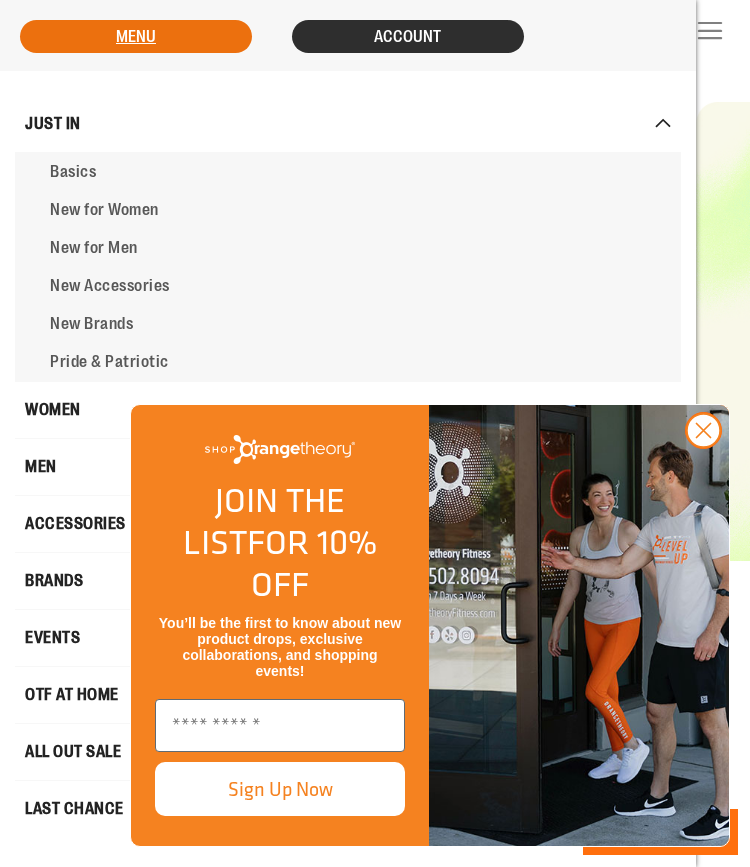 click on "Account" at bounding box center [407, 37] 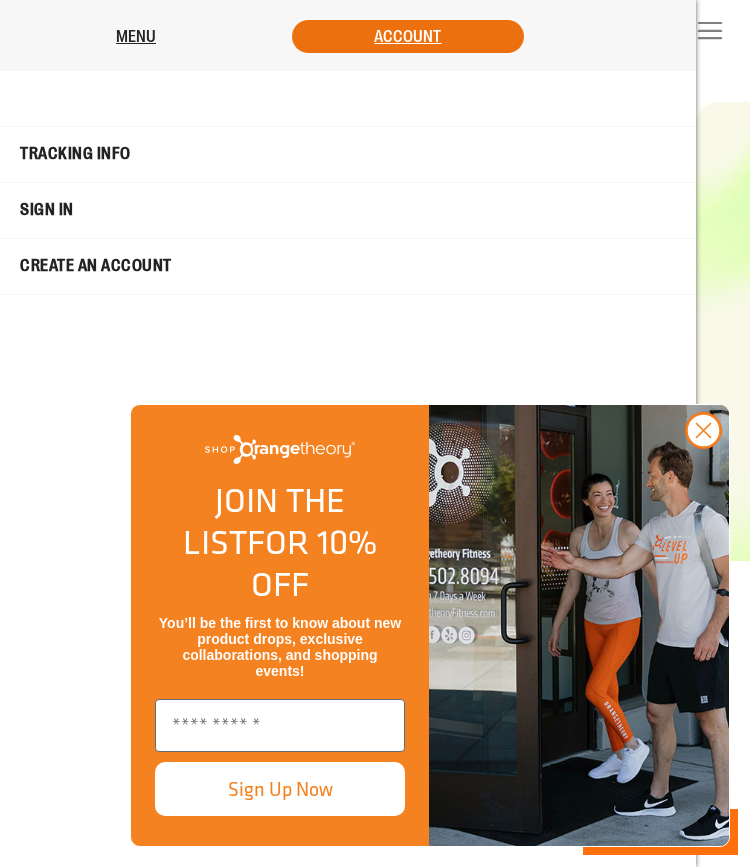 click on "Sign In" at bounding box center (348, 210) 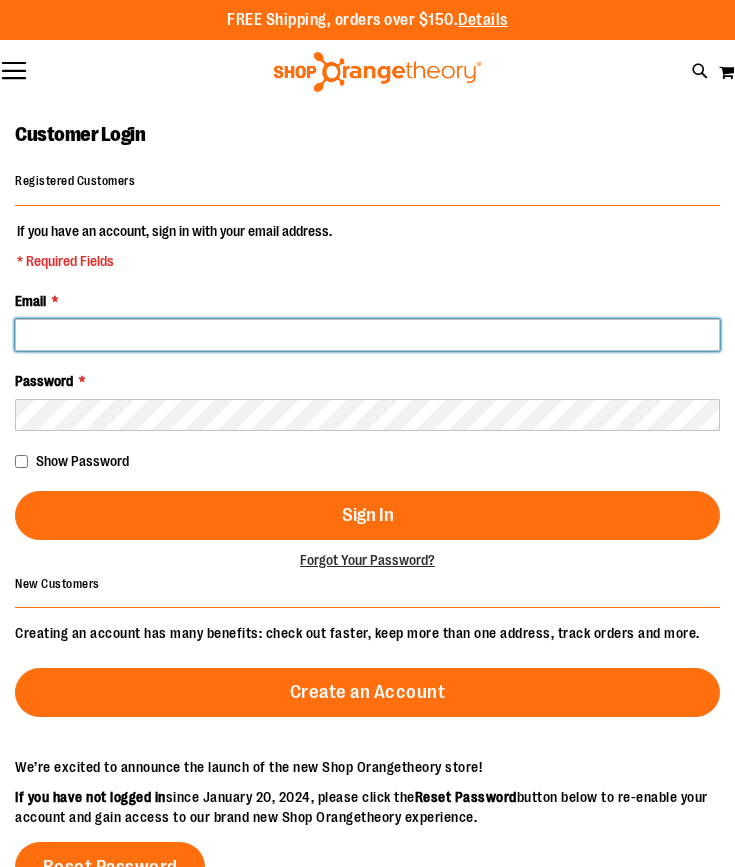 click on "Email *" at bounding box center [367, 335] 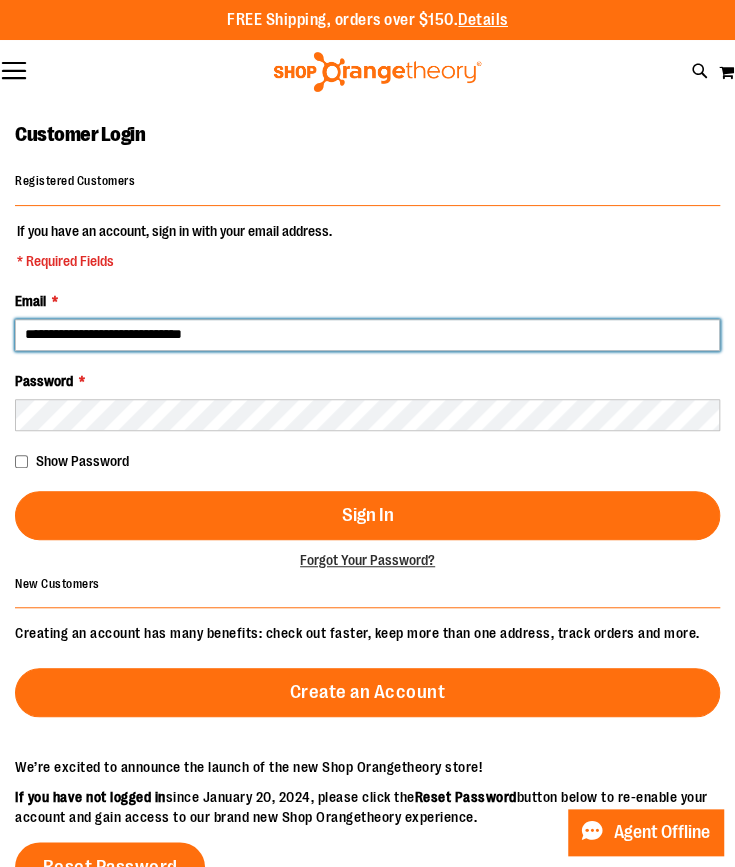 type on "**********" 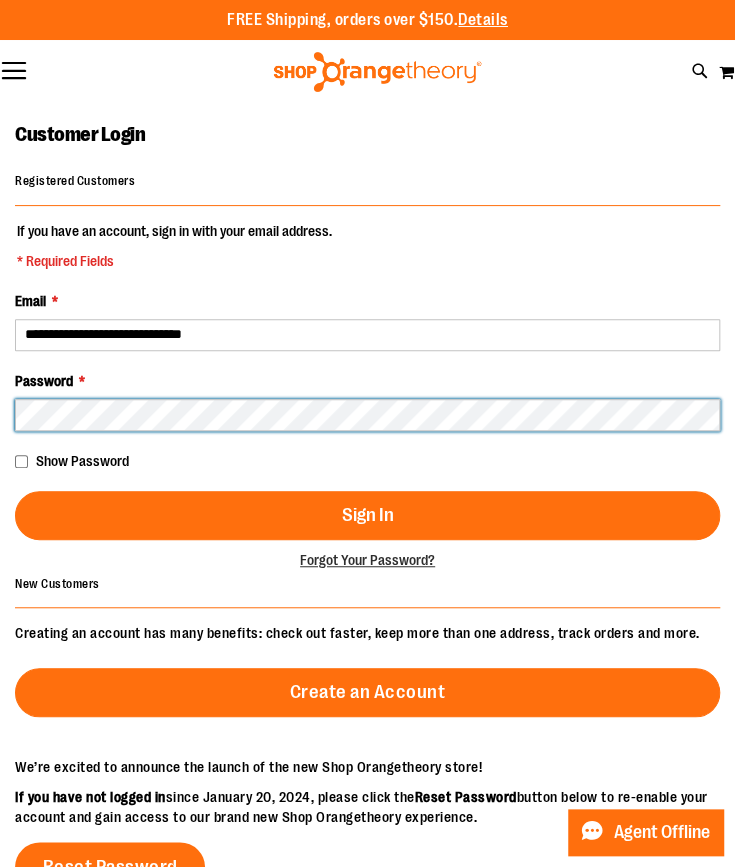 click on "Sign In" at bounding box center [367, 515] 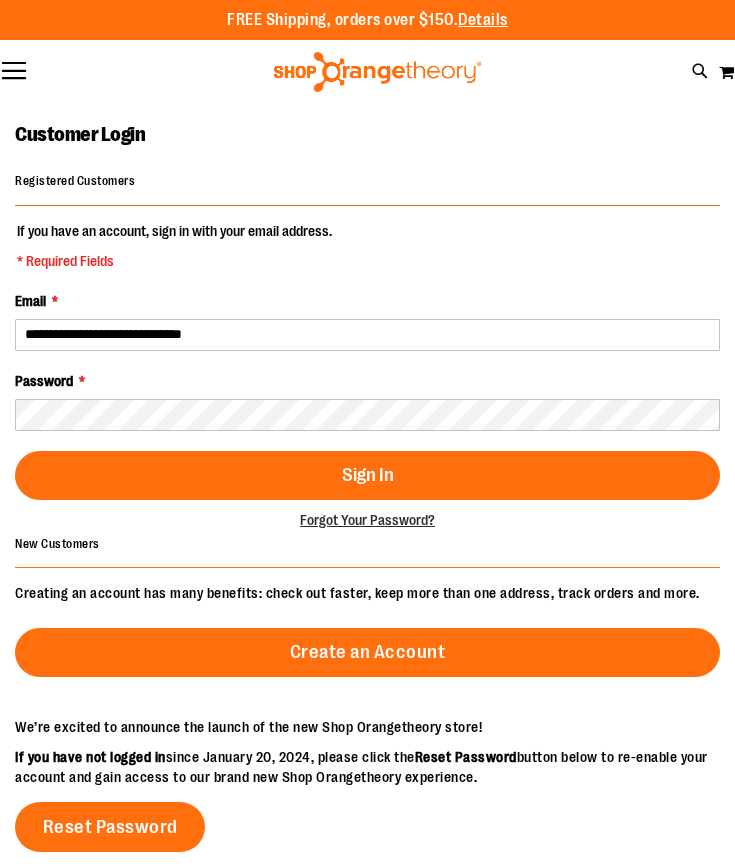 scroll, scrollTop: 0, scrollLeft: 0, axis: both 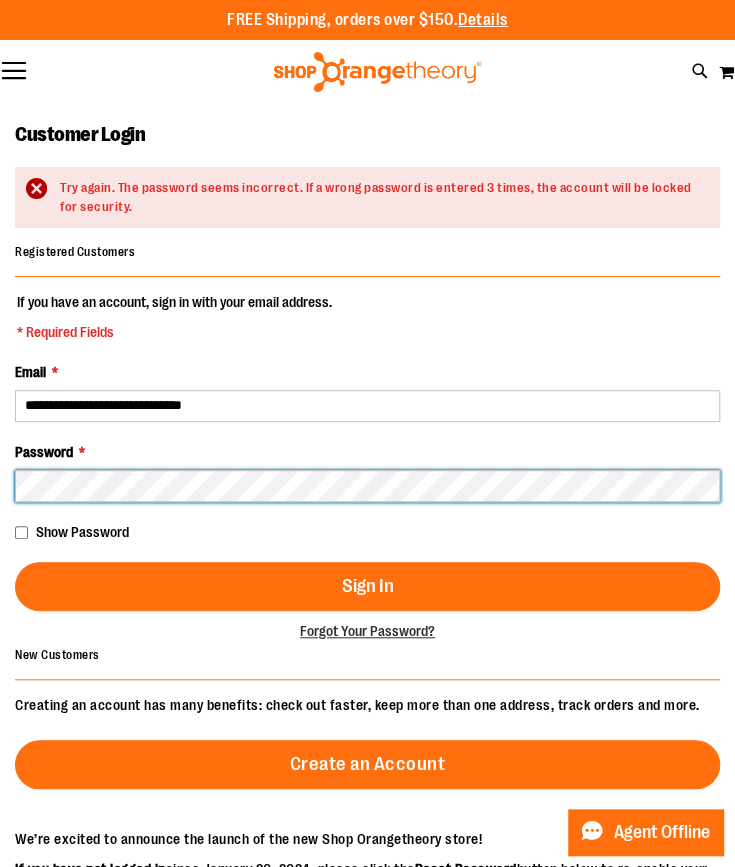click on "Skip to Content
The store will not work correctly when cookies are disabled.
FREE Shipping, orders over $150.  Details
To order the Spring Dri Tri event bundle please email  shoporangetheory@bdainc.com .
Tracking Info
Sign In
Return to Procurement
Create an Account
Toggle Nav
Search" at bounding box center [367, 871] 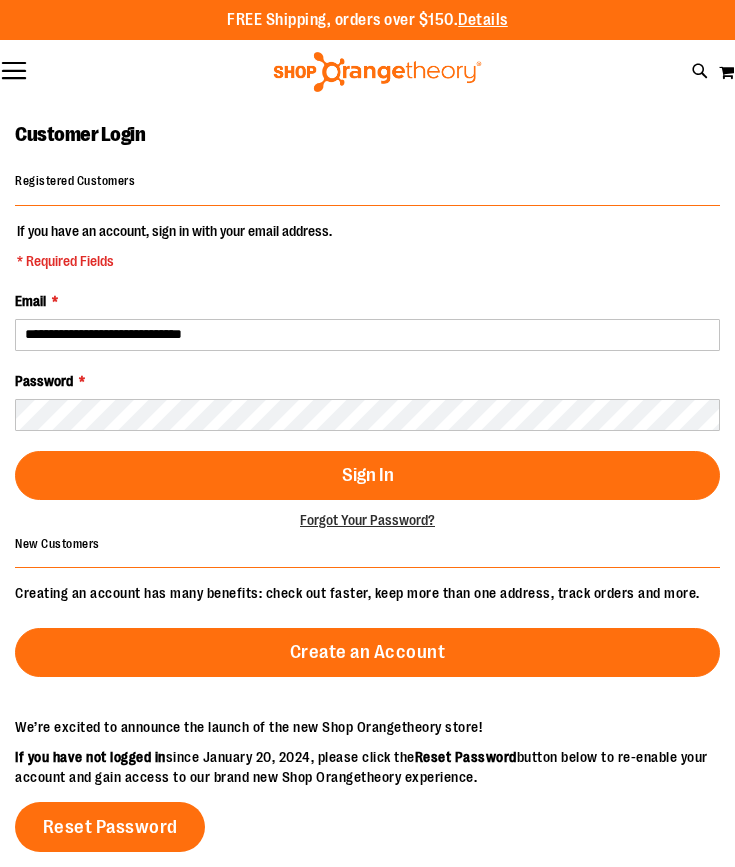 scroll, scrollTop: 0, scrollLeft: 0, axis: both 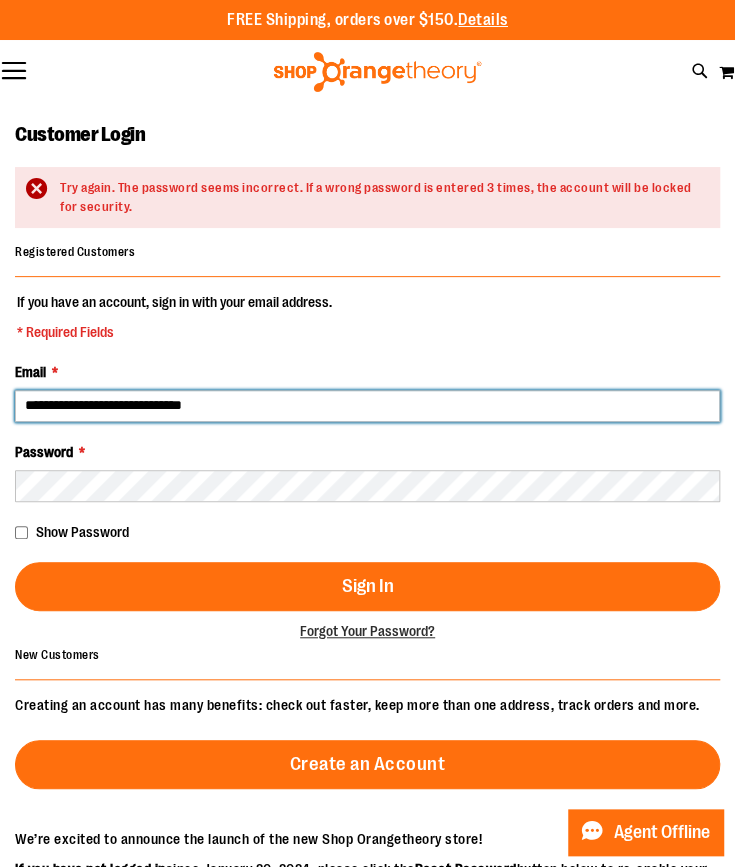 drag, startPoint x: 286, startPoint y: 410, endPoint x: -172, endPoint y: 422, distance: 458.15717 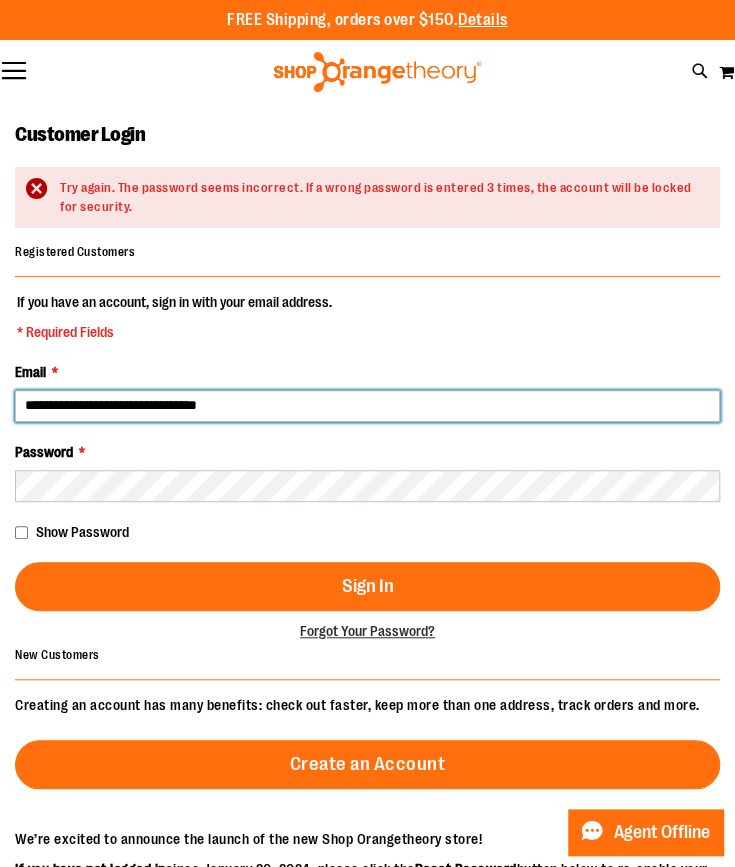 type on "**********" 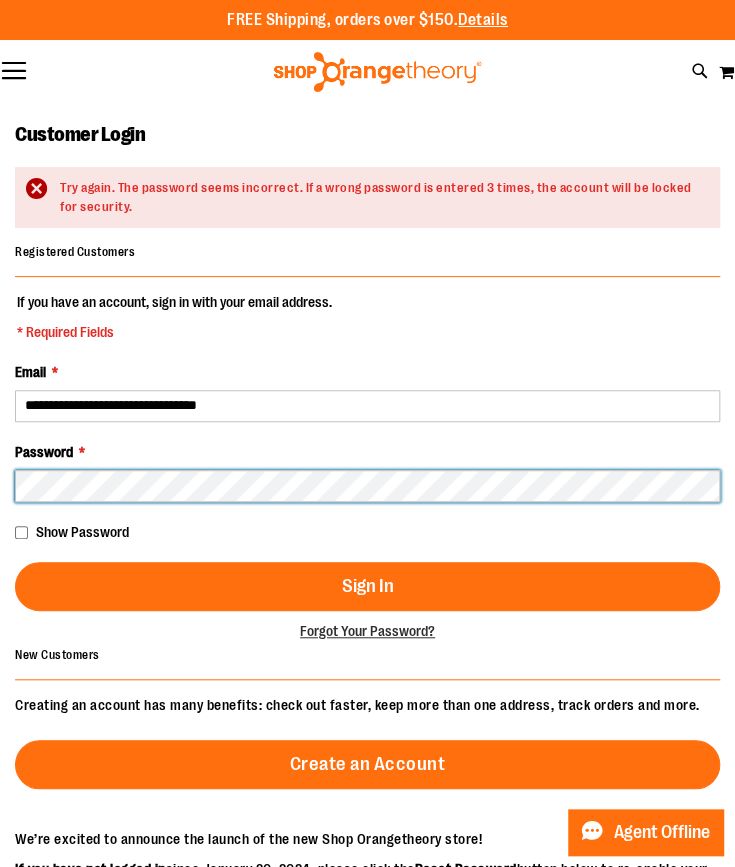 click on "Sign In" at bounding box center [367, 586] 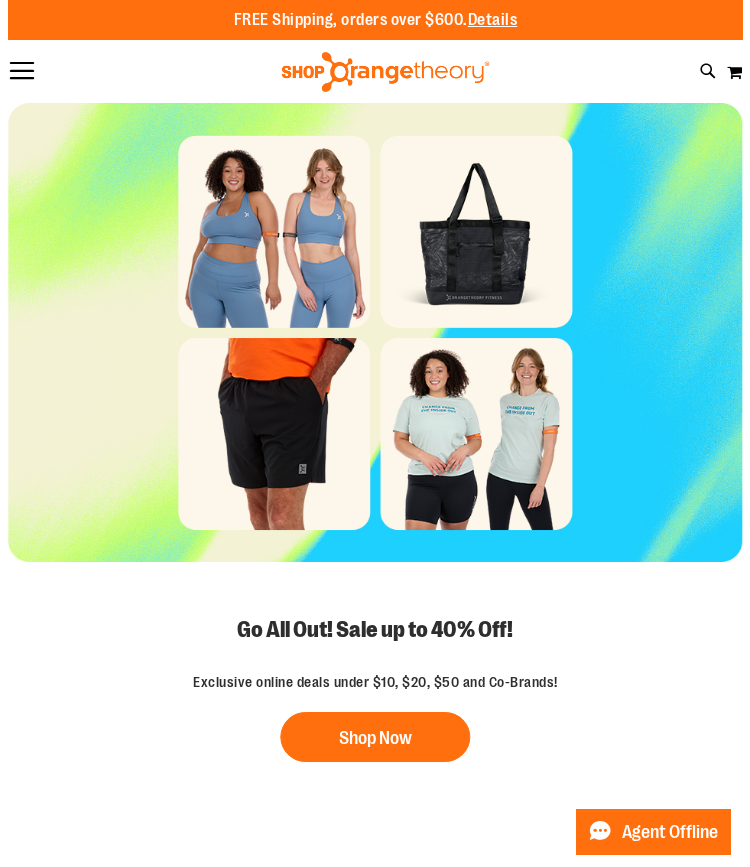 scroll, scrollTop: 0, scrollLeft: 0, axis: both 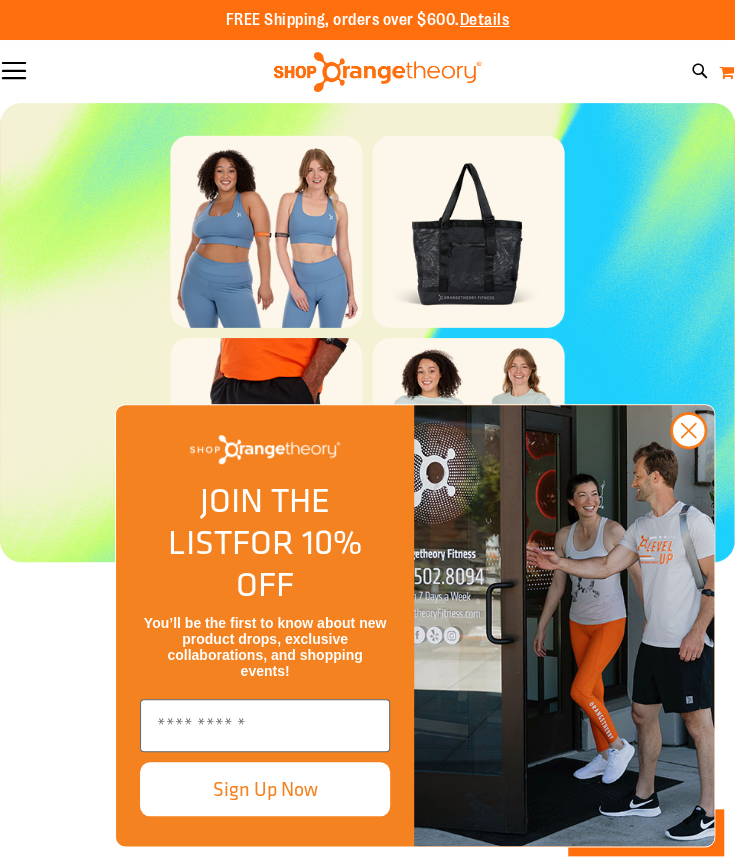 click on "My Cart" at bounding box center (726, 72) 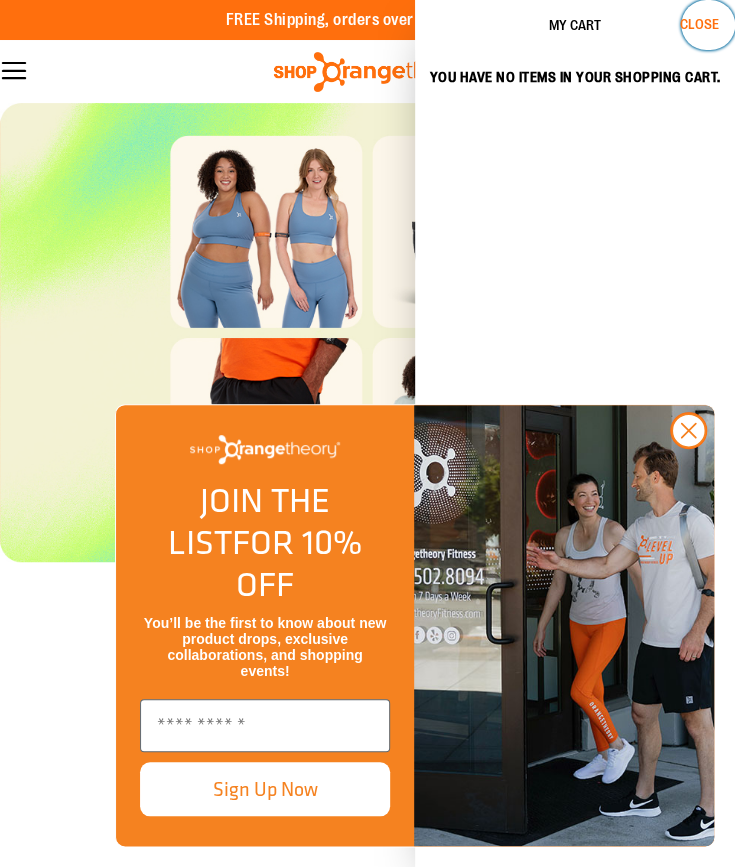 click on "Close" at bounding box center (699, 24) 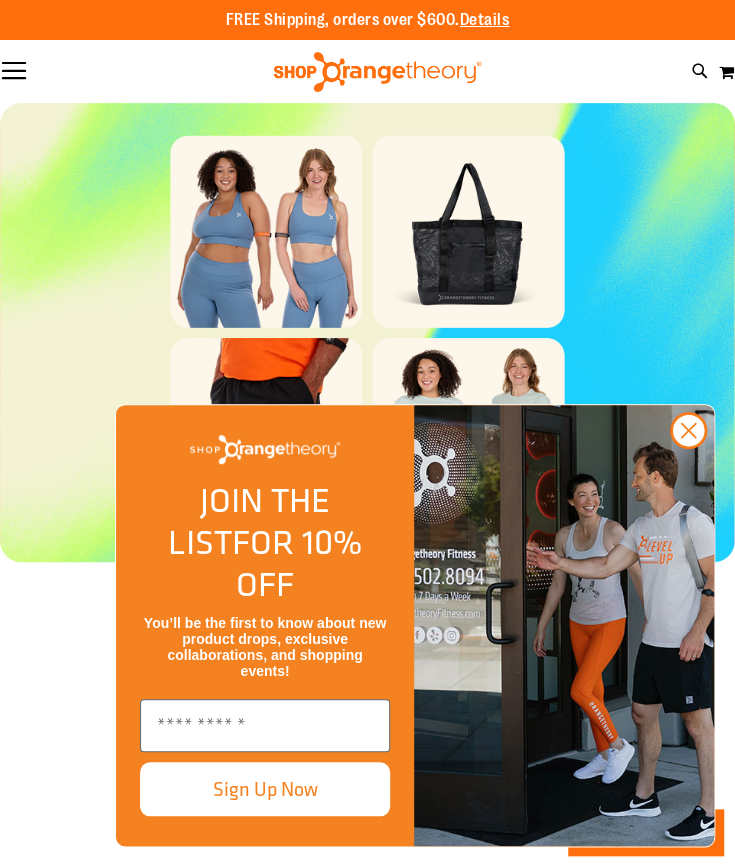 click on "Toggle Nav" at bounding box center (14, 72) 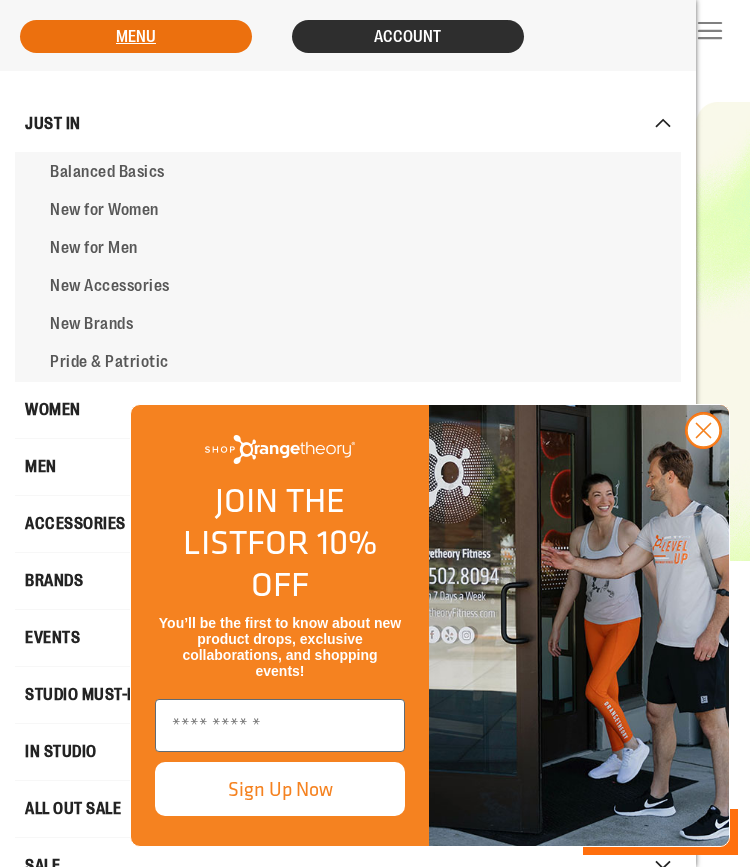 click on "Account" at bounding box center [407, 37] 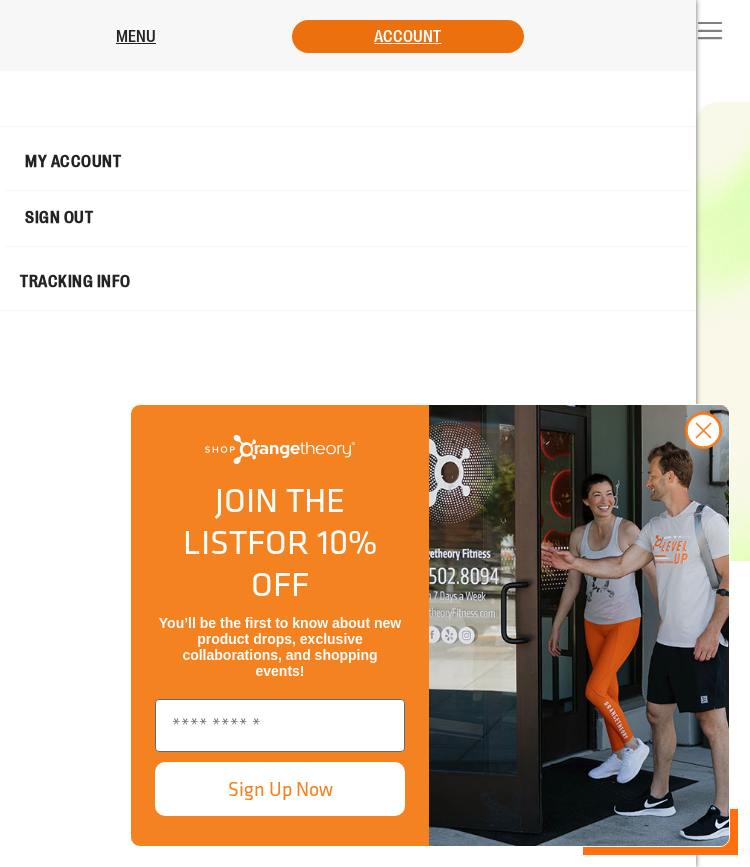 click on "My Account" at bounding box center [348, 162] 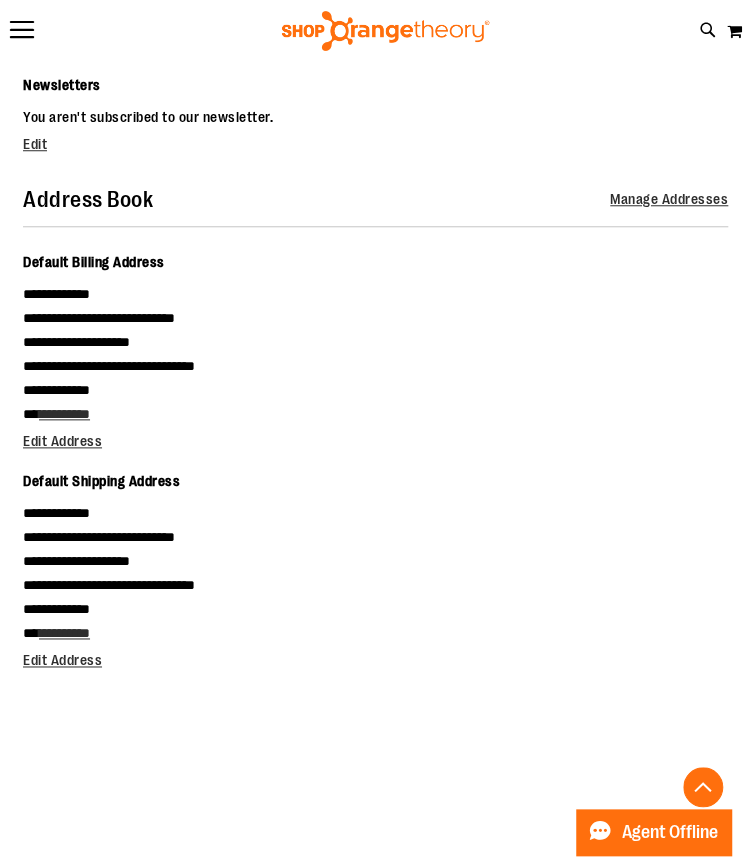 scroll, scrollTop: 0, scrollLeft: 0, axis: both 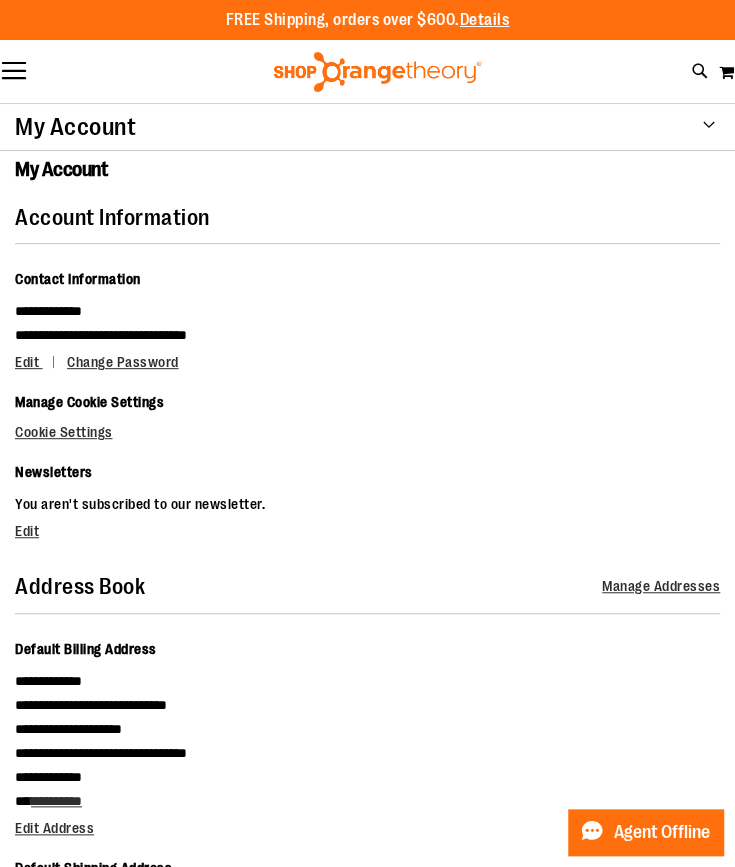 click on "Toggle Nav" at bounding box center (14, 72) 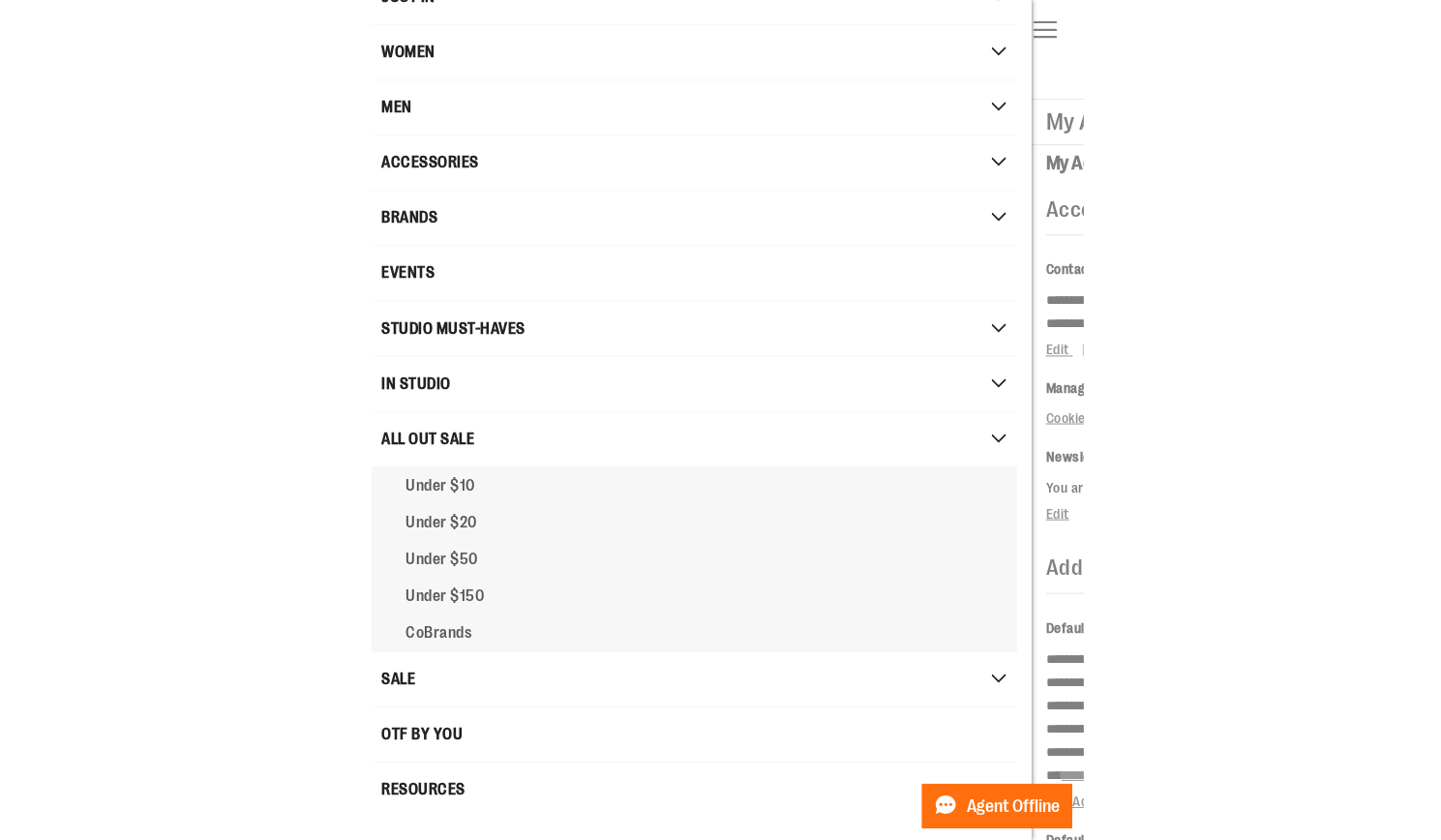 scroll, scrollTop: 0, scrollLeft: 0, axis: both 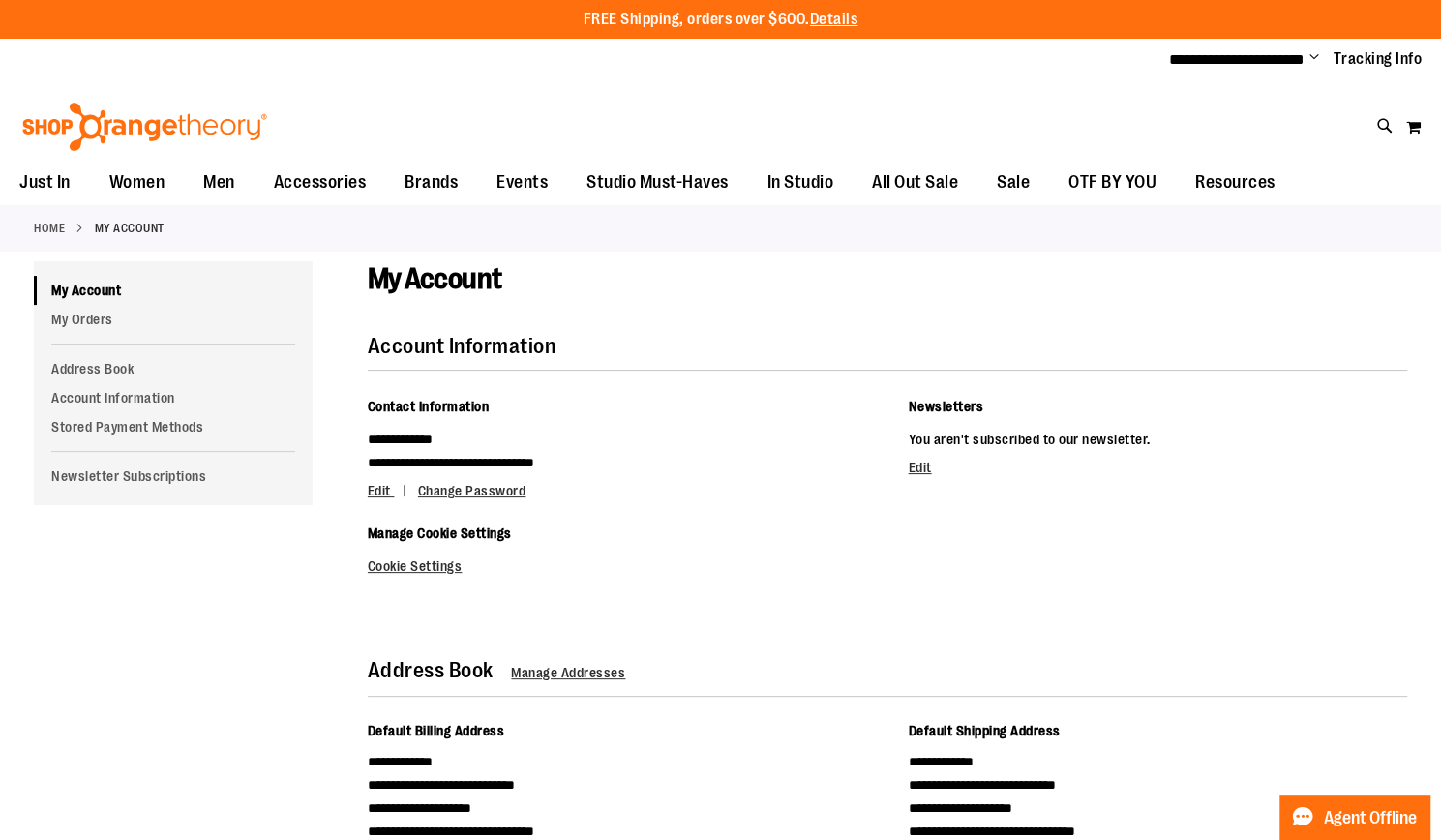 click on "Change" at bounding box center [1314, 58] 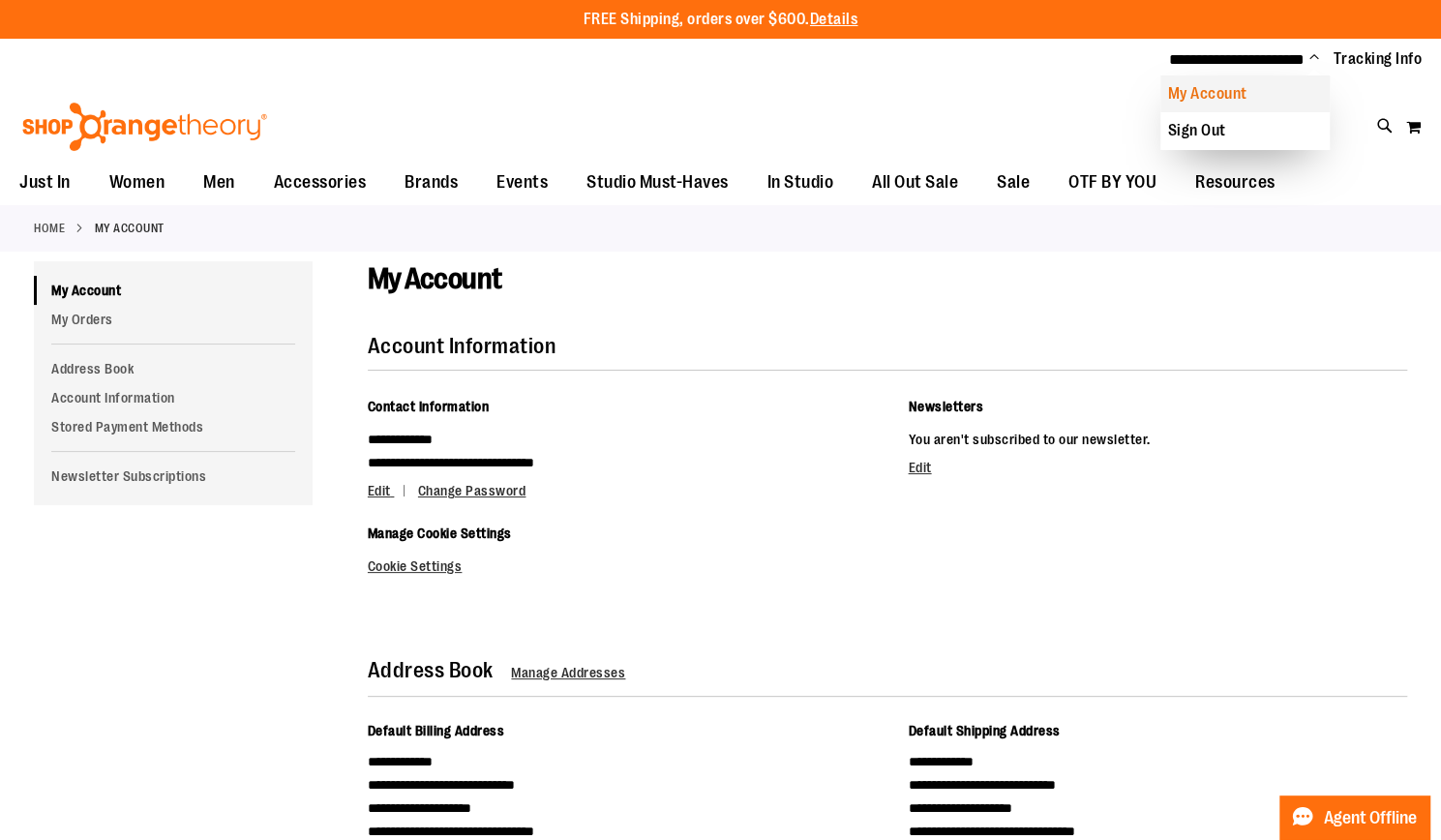 click on "My Account" at bounding box center (1245, 94) 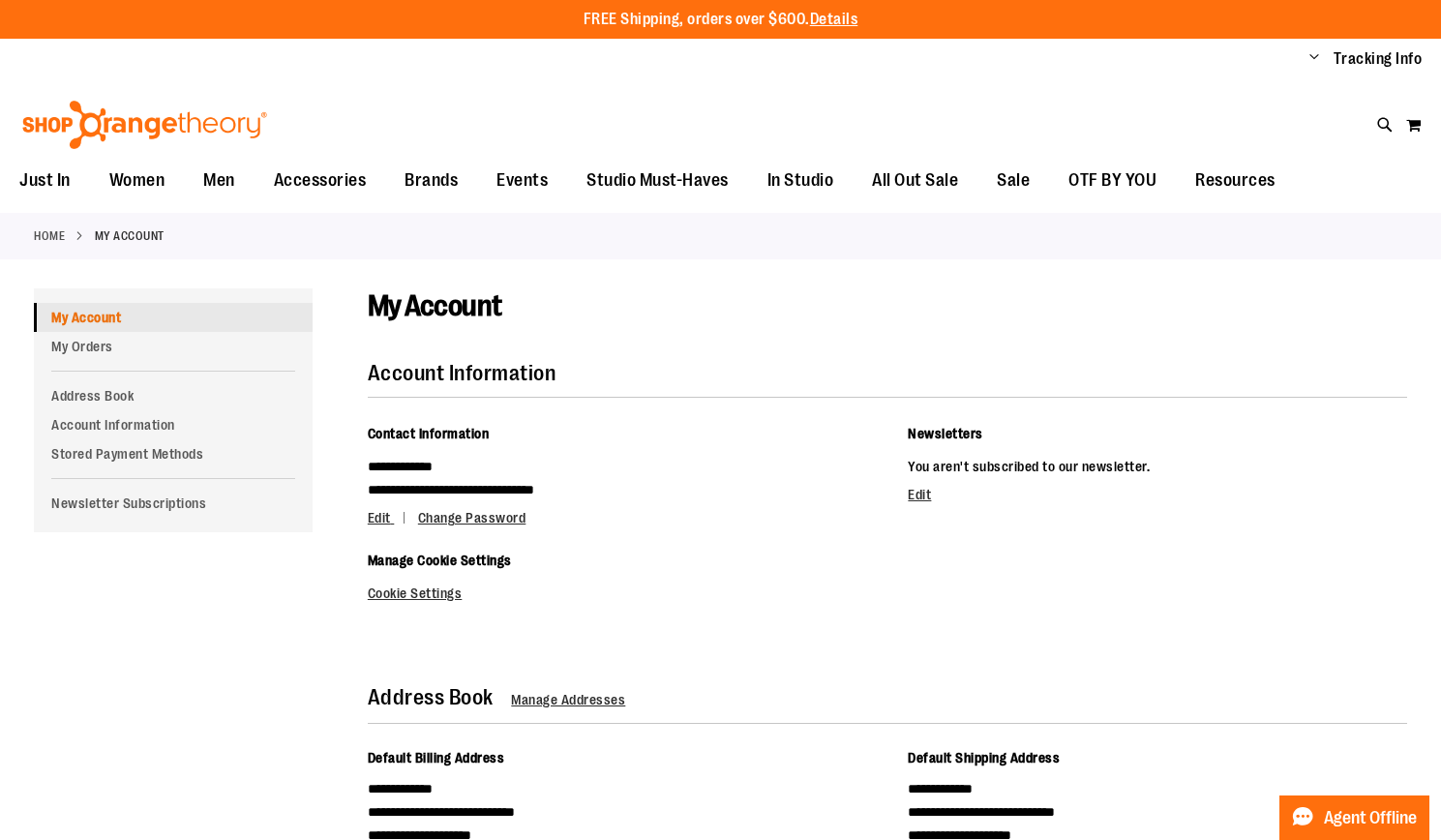 scroll, scrollTop: 0, scrollLeft: 0, axis: both 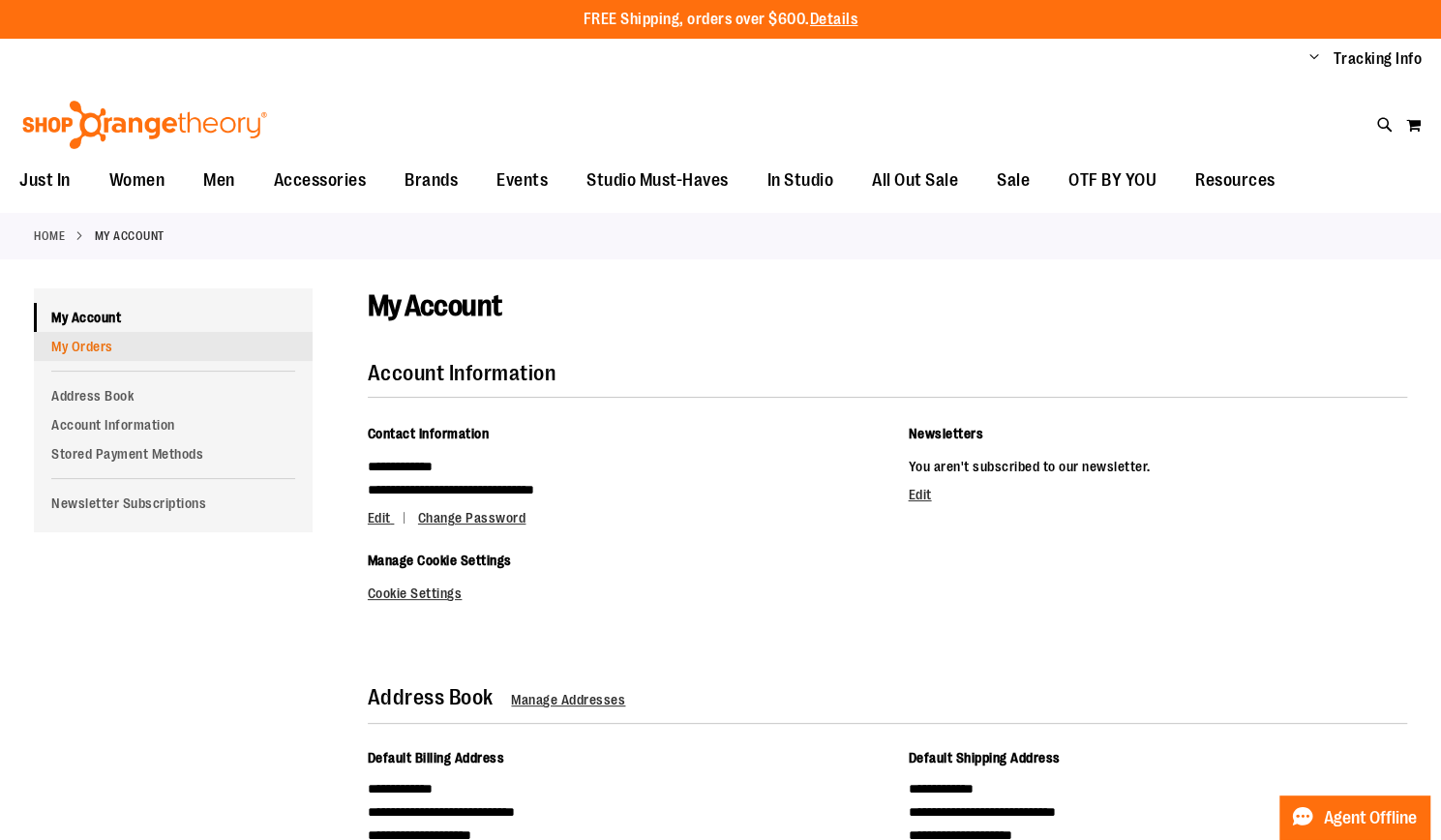 click on "My Orders" at bounding box center (173, 346) 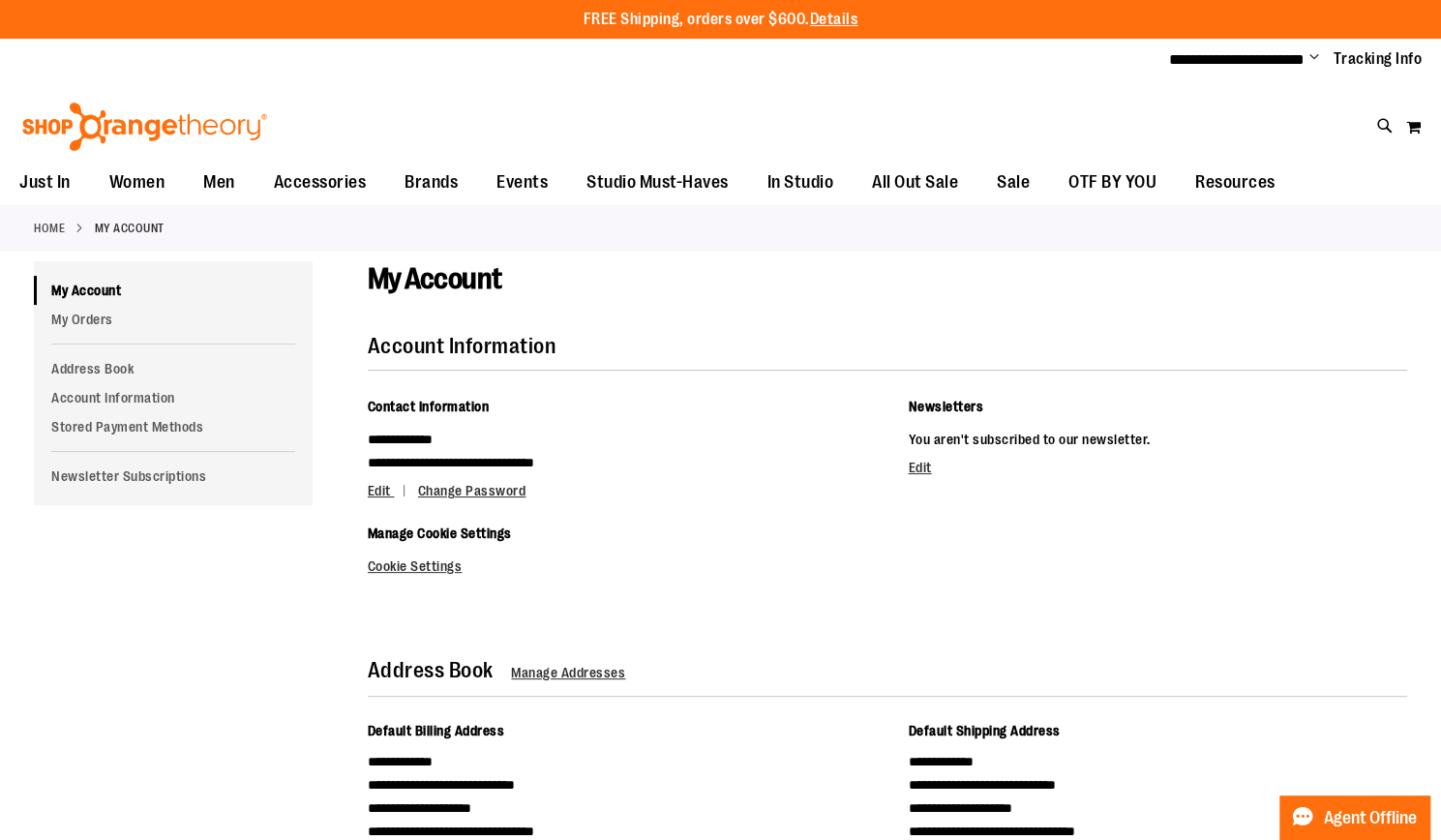 click at bounding box center (173, 344) 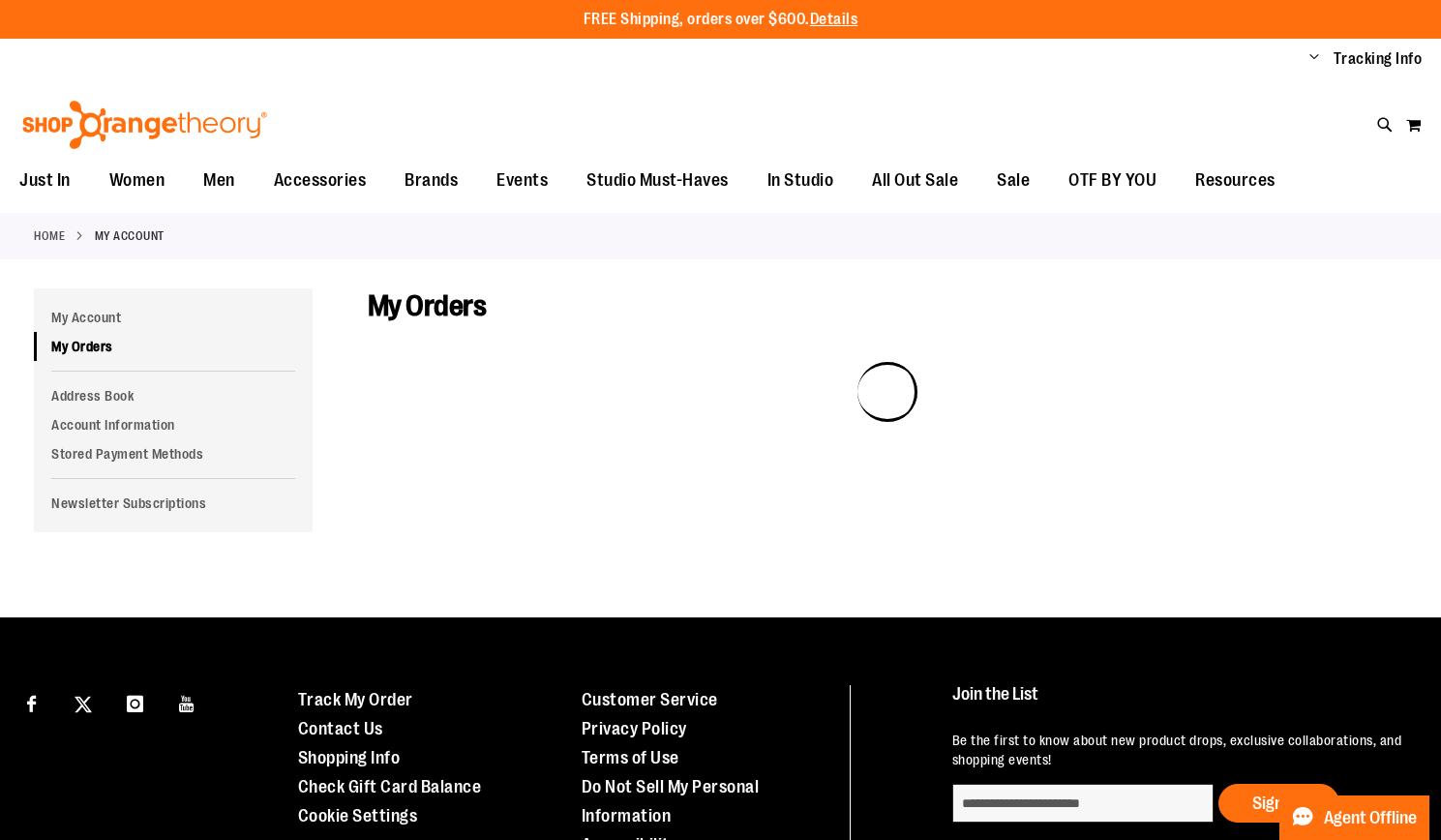 scroll, scrollTop: 0, scrollLeft: 0, axis: both 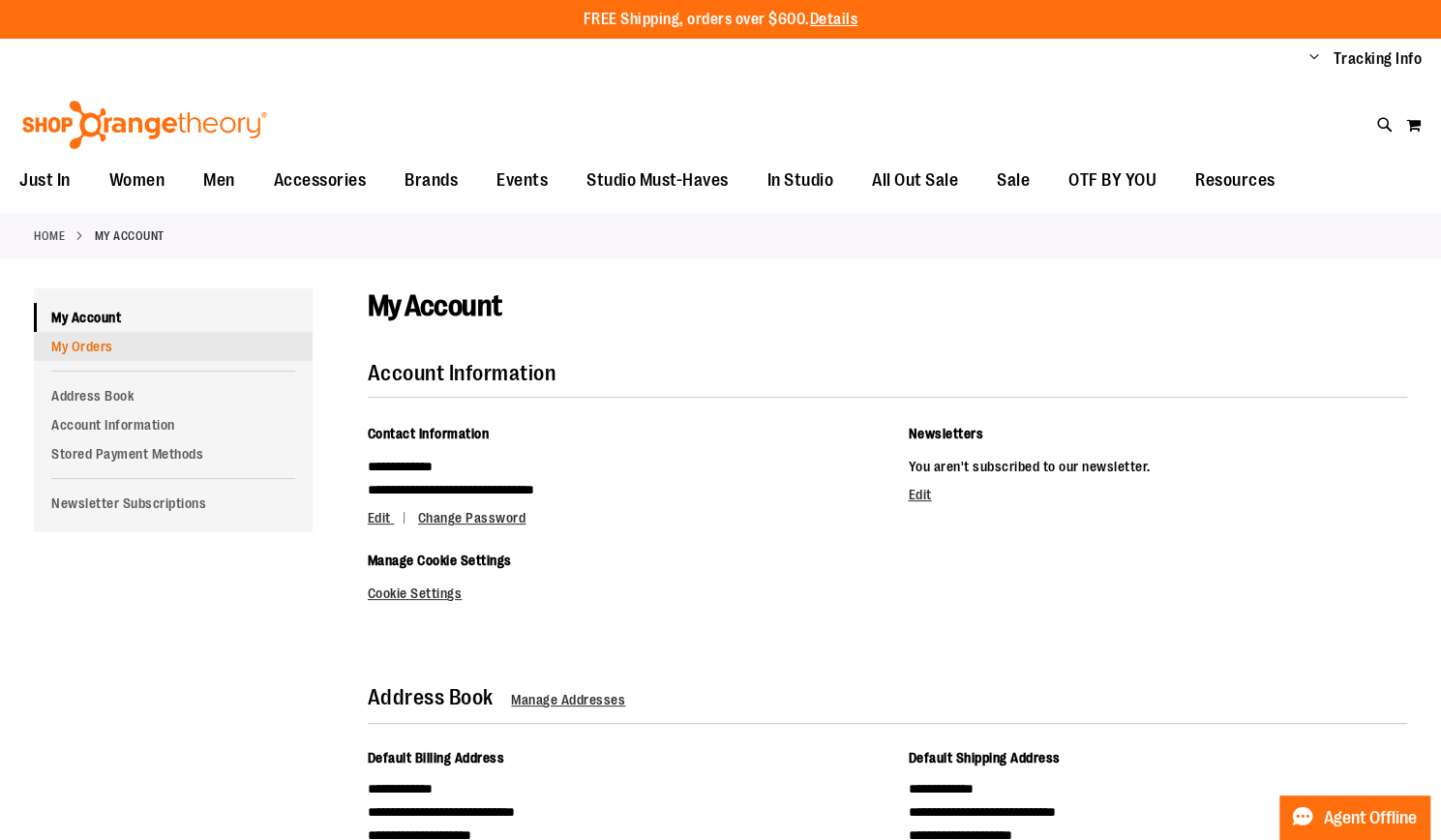 click on "My Orders" at bounding box center (173, 346) 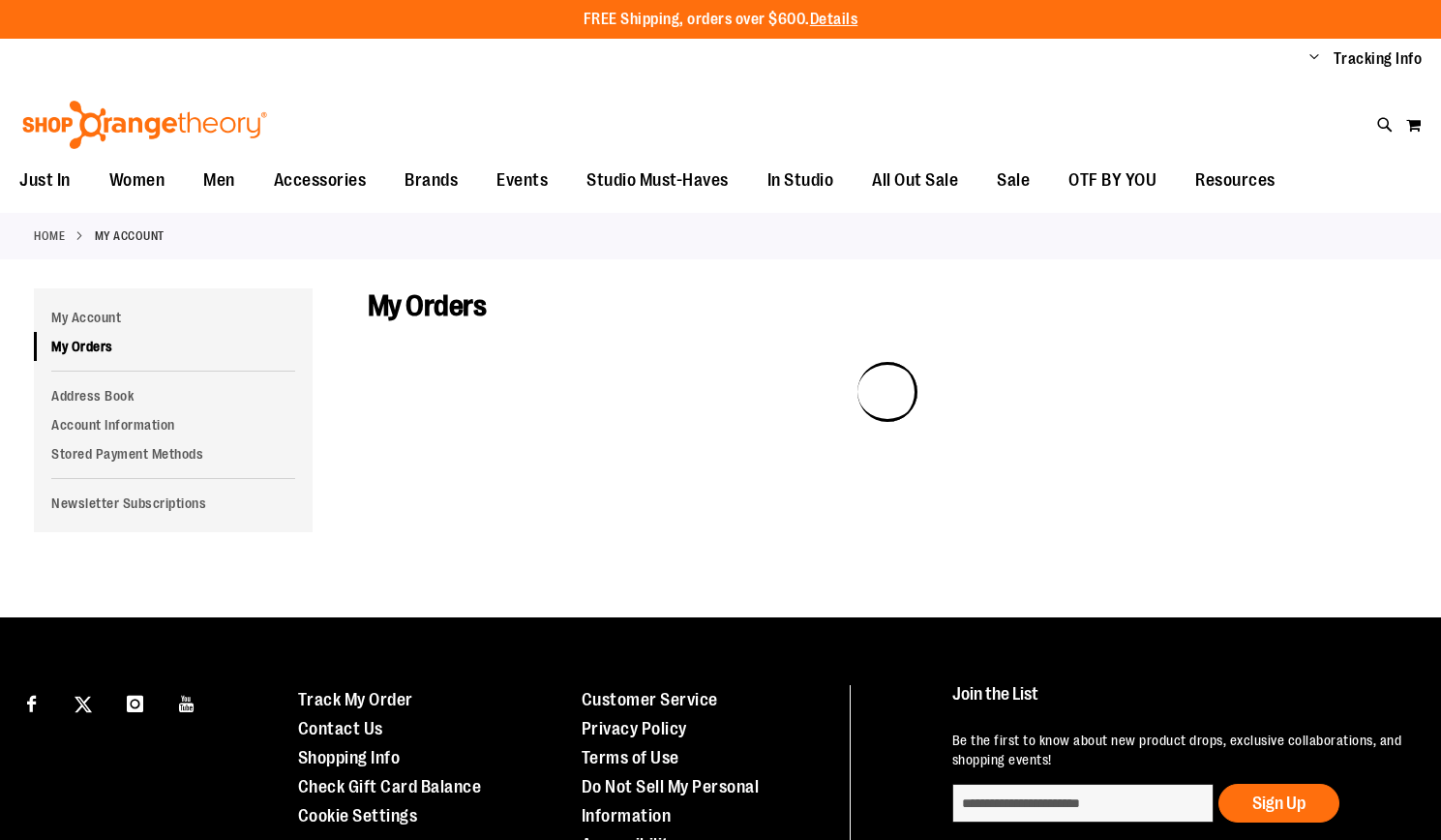 scroll, scrollTop: 0, scrollLeft: 0, axis: both 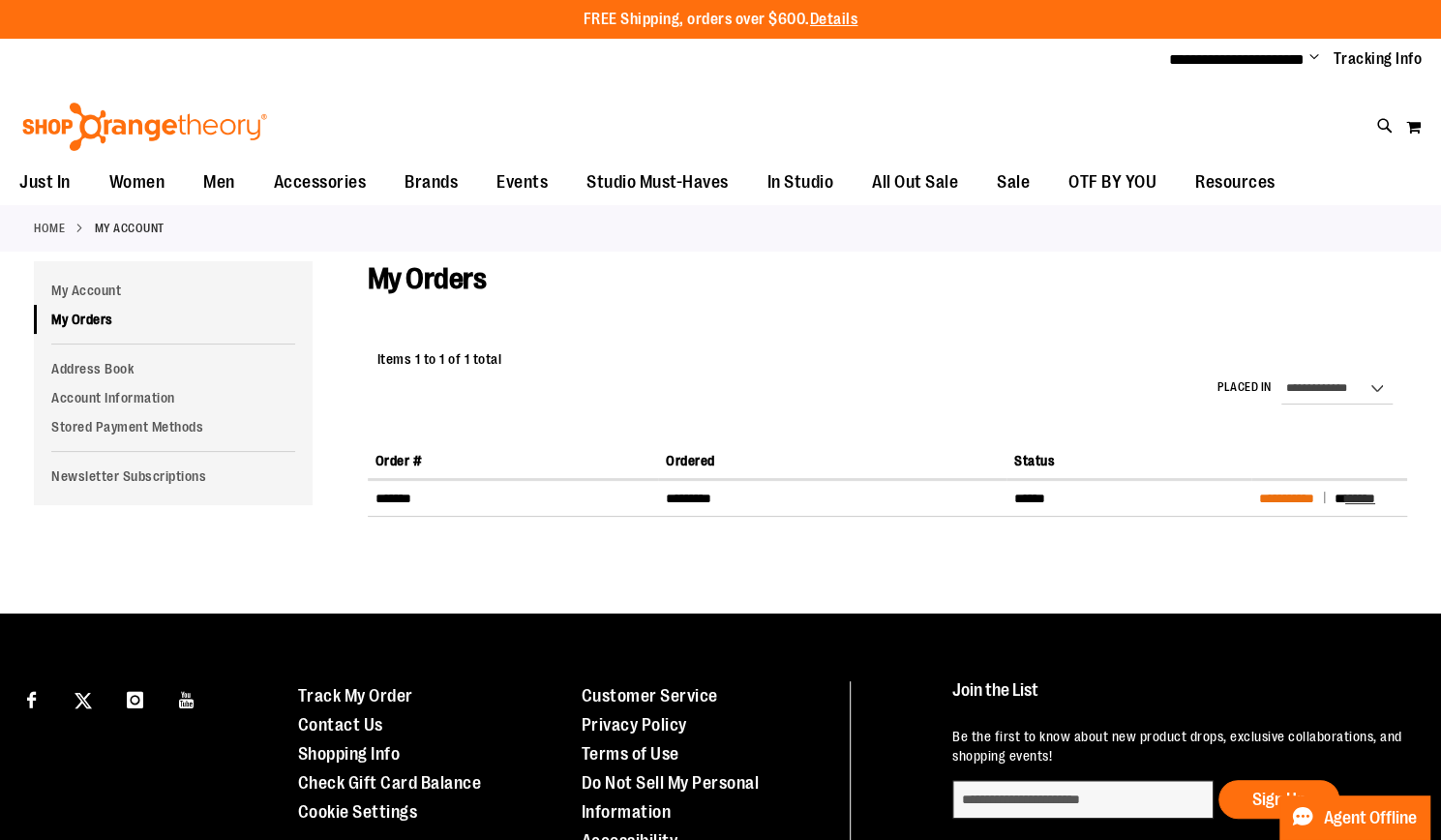 click on "**********" at bounding box center (1286, 498) 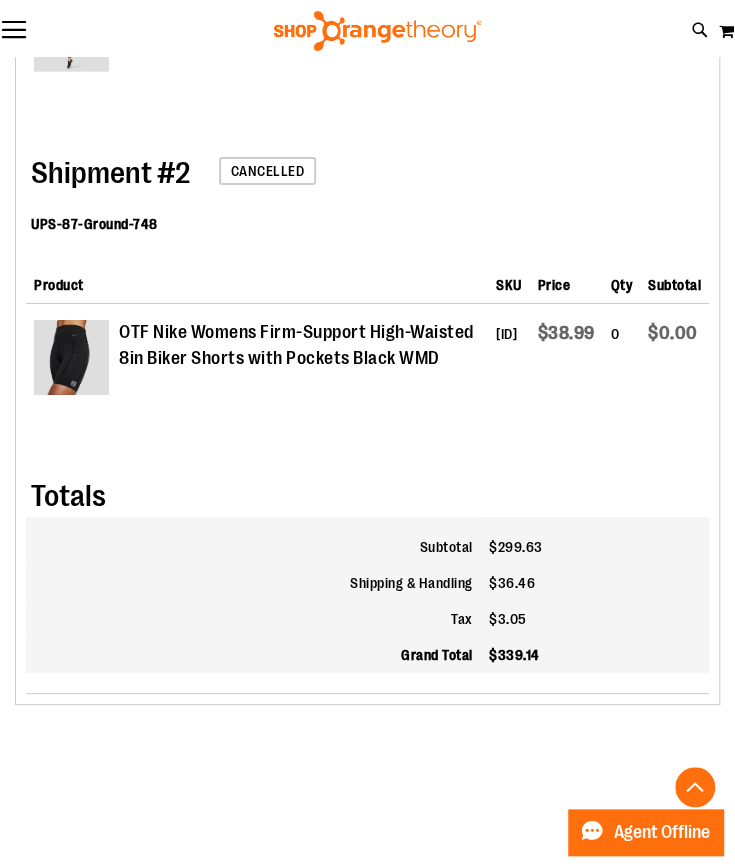 scroll, scrollTop: 4056, scrollLeft: 0, axis: vertical 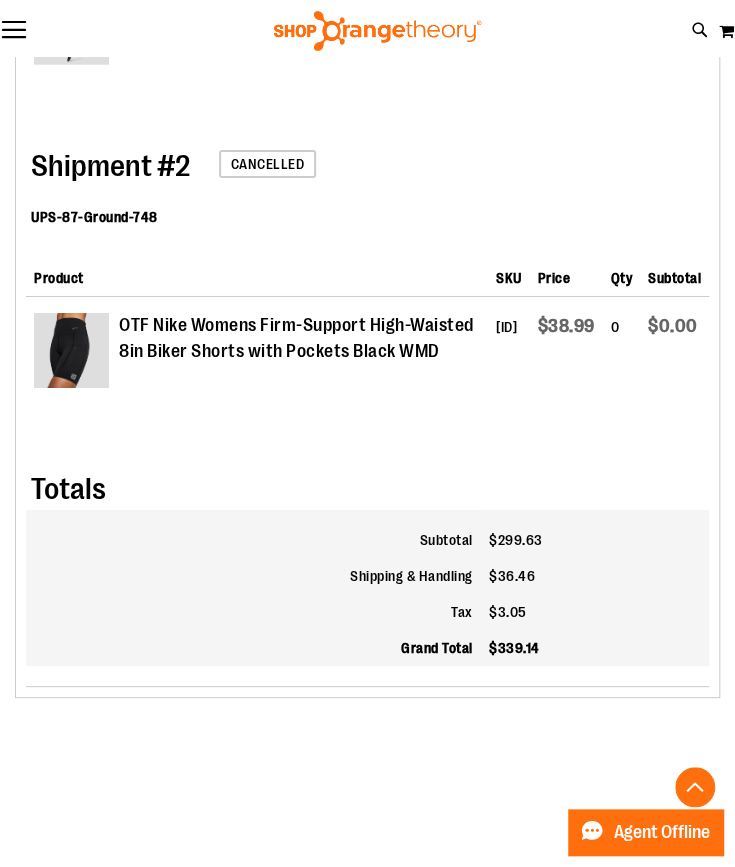 click on "Cancelled" at bounding box center [268, 164] 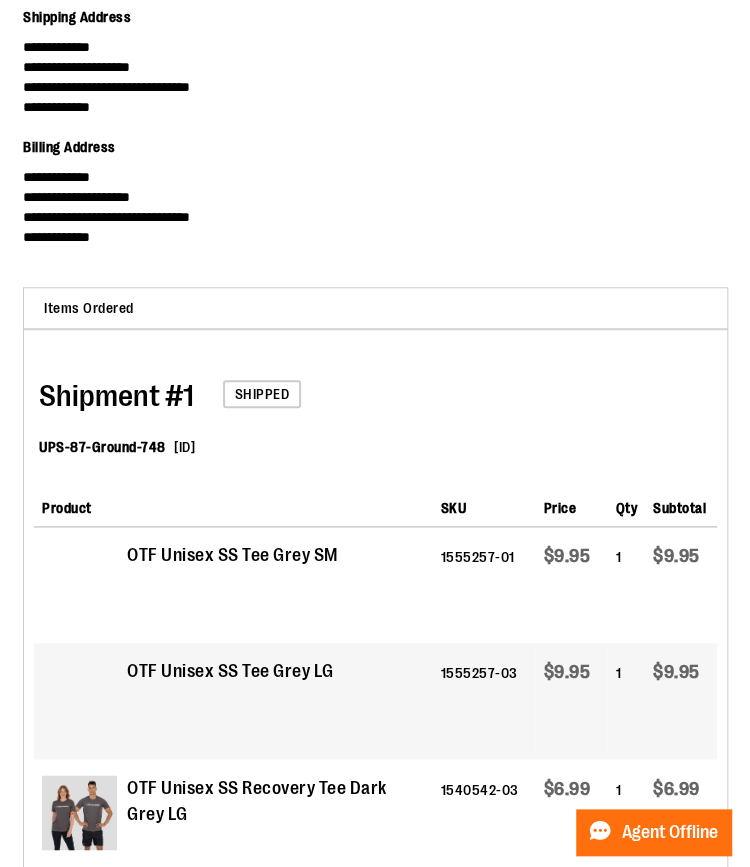 scroll, scrollTop: 0, scrollLeft: 0, axis: both 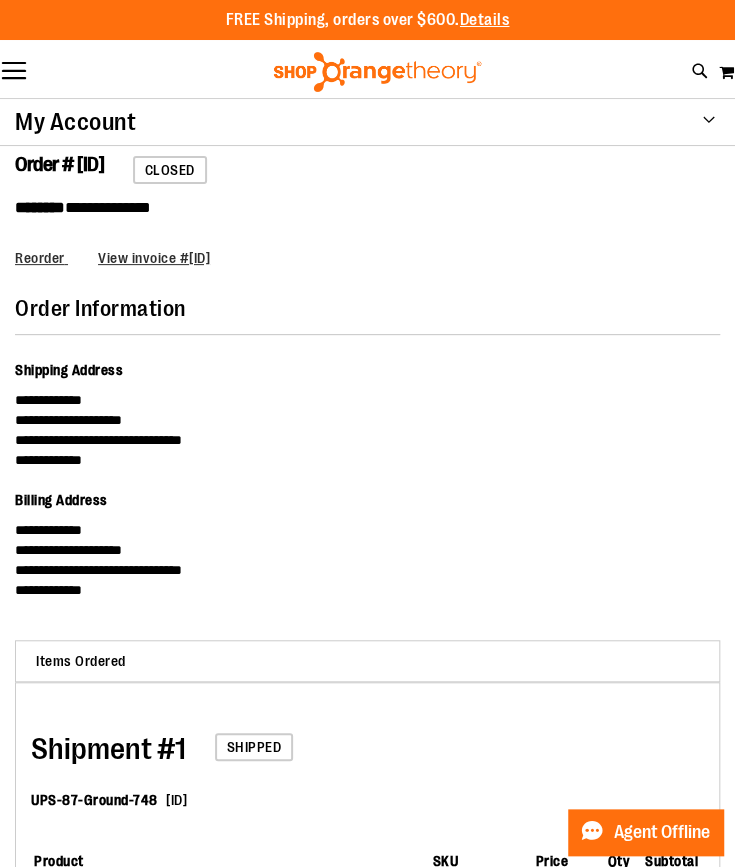 click on "Toggle Nav" at bounding box center [14, 72] 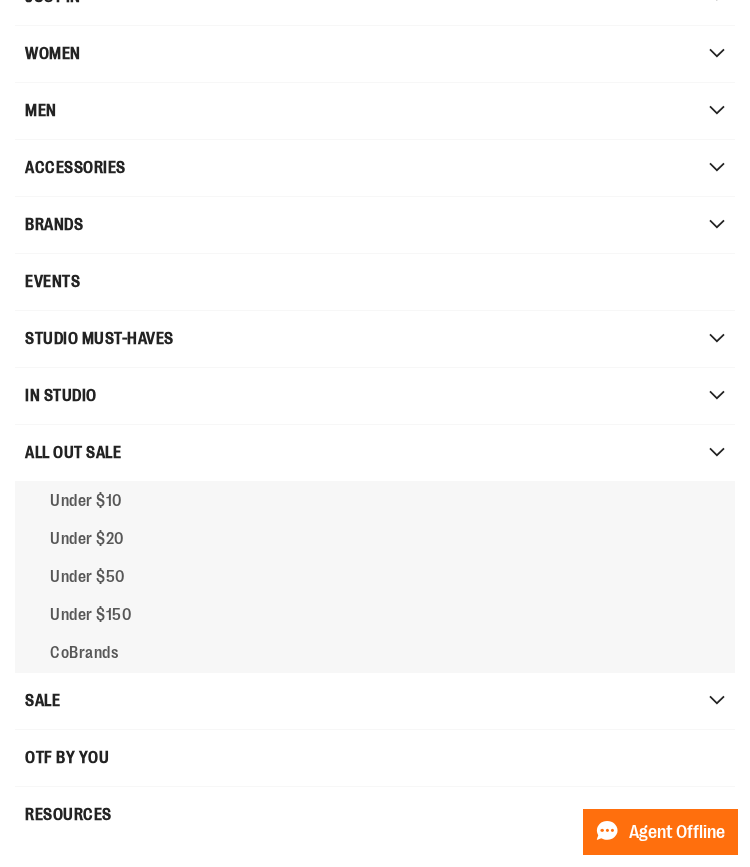 scroll, scrollTop: 0, scrollLeft: 0, axis: both 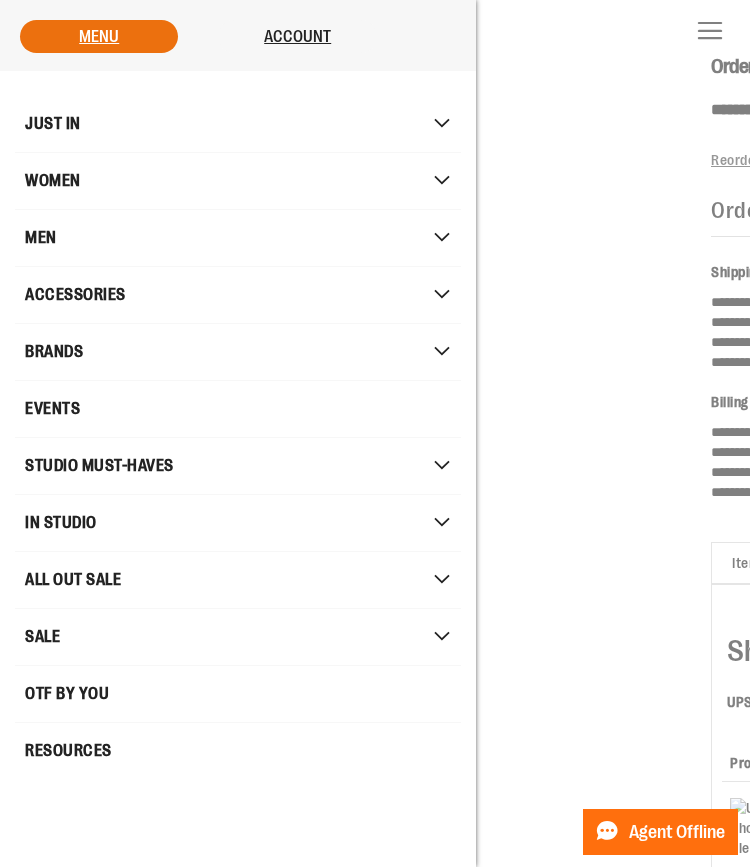 click on "Resources" at bounding box center (238, 751) 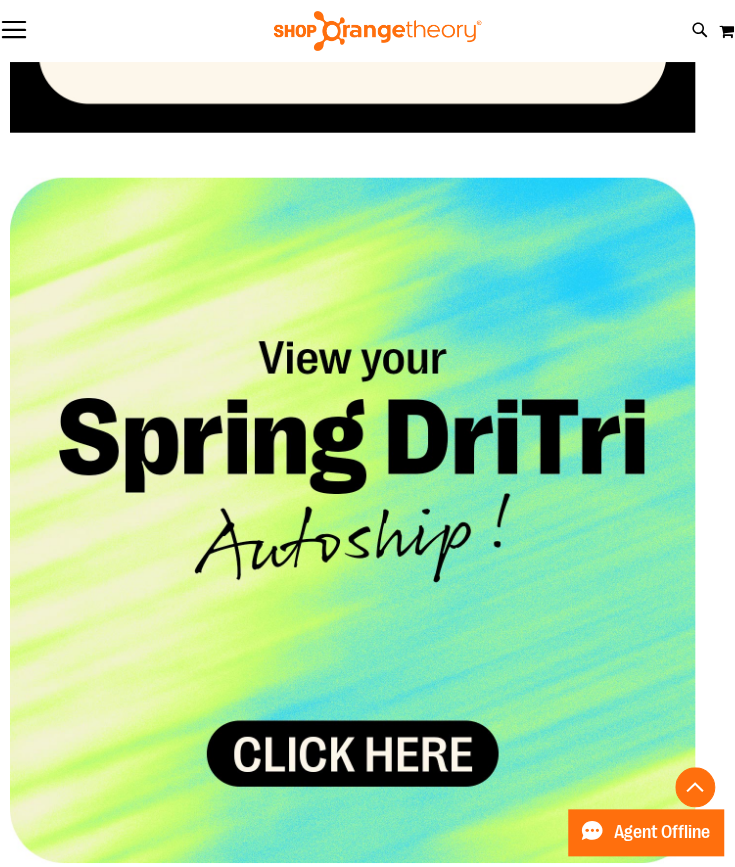 scroll, scrollTop: 13167, scrollLeft: 0, axis: vertical 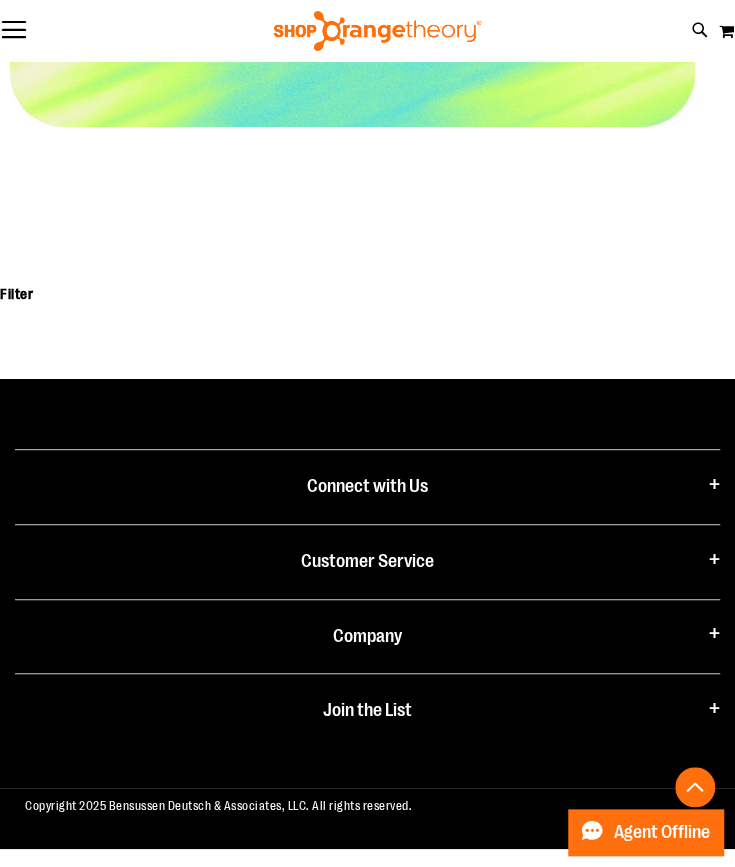 click on "Customer Service" at bounding box center [367, 562] 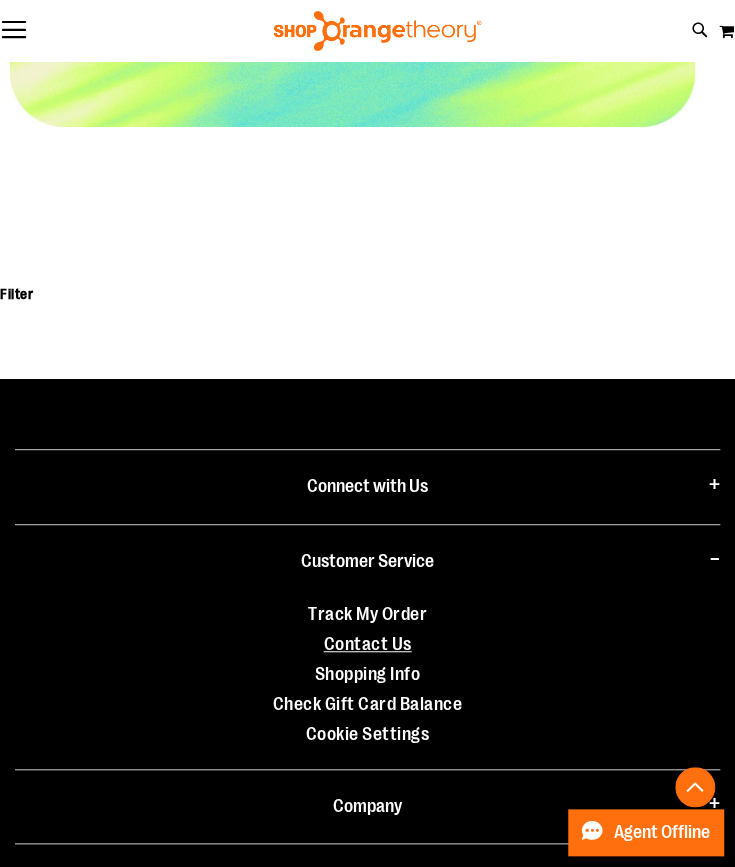 click on "Contact Us" at bounding box center (368, 644) 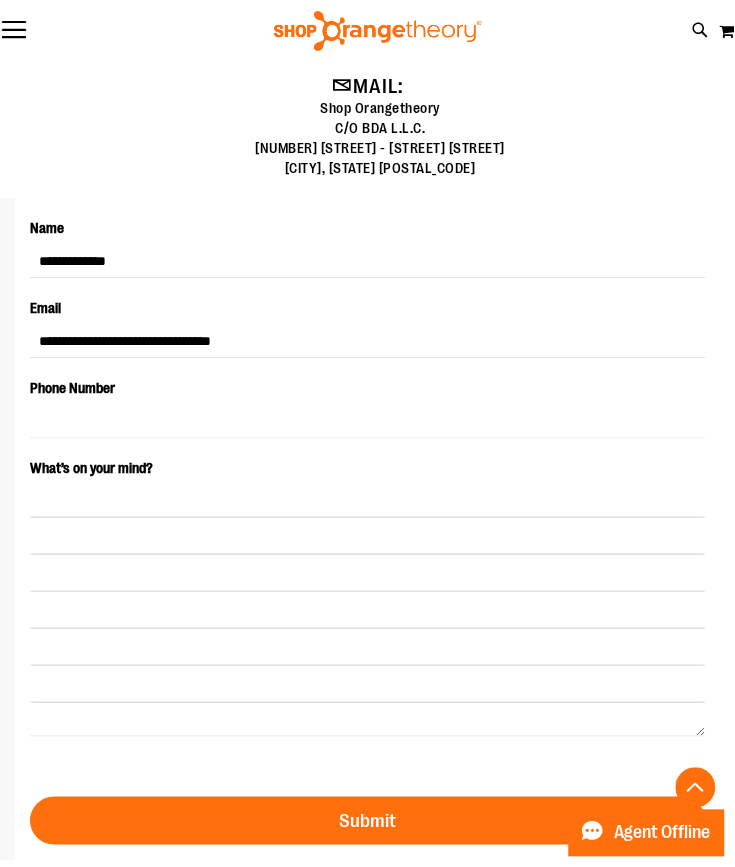 scroll, scrollTop: 416, scrollLeft: 0, axis: vertical 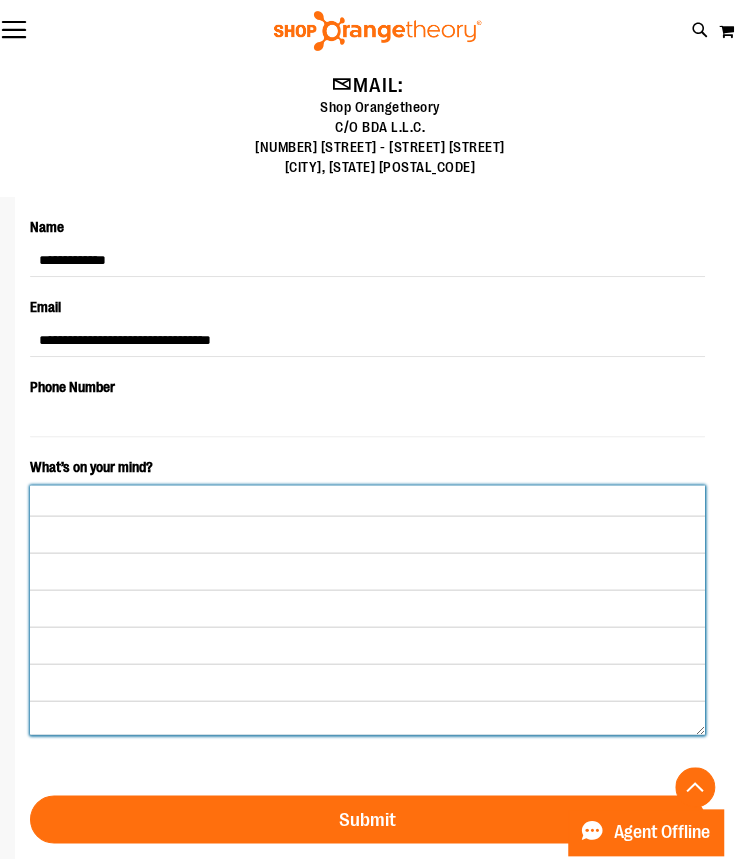 click on "What’s on your mind?" at bounding box center (367, 610) 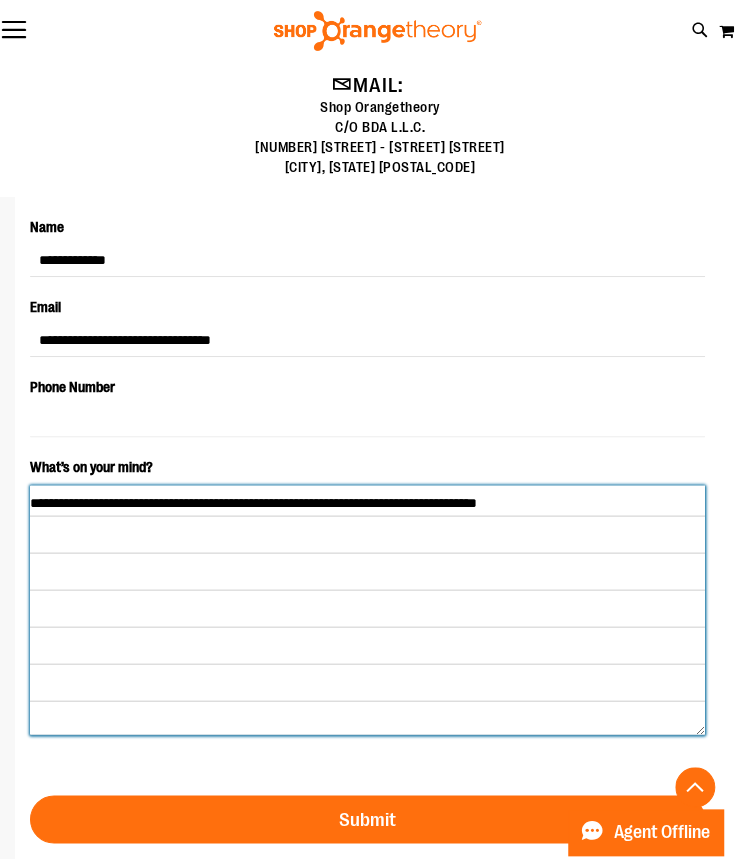 type on "**********" 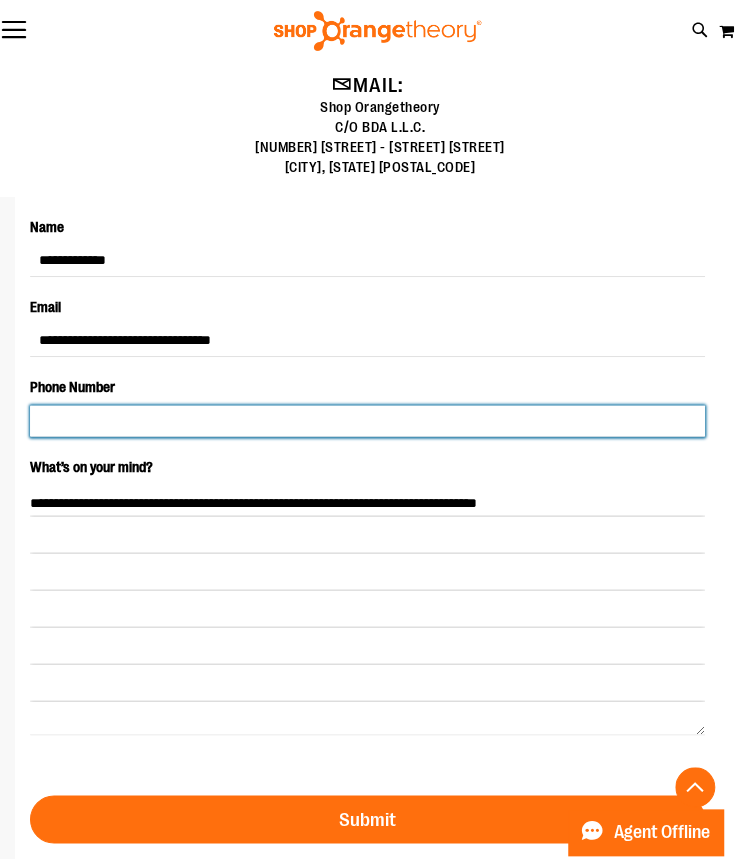 click on "Phone Number" at bounding box center [367, 421] 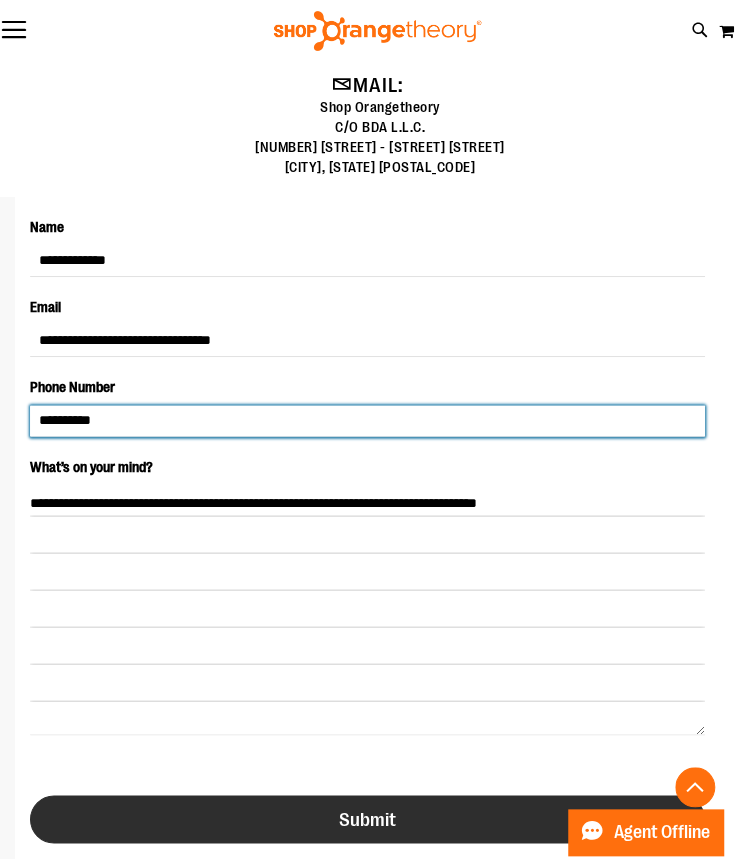 type on "**********" 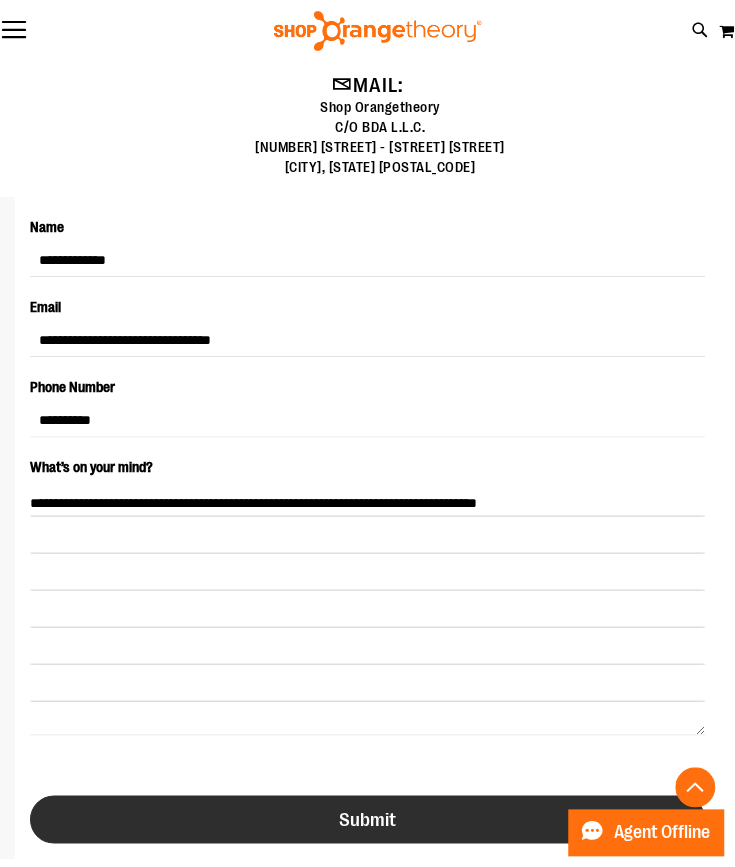 click on "Submit" at bounding box center [367, 819] 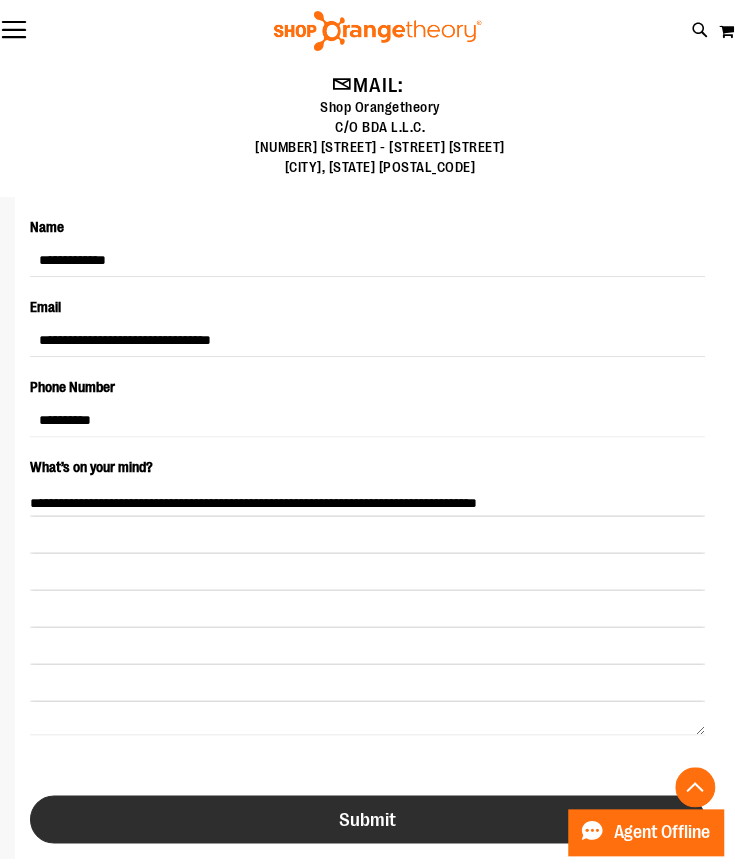 click on "Submit" at bounding box center (367, 819) 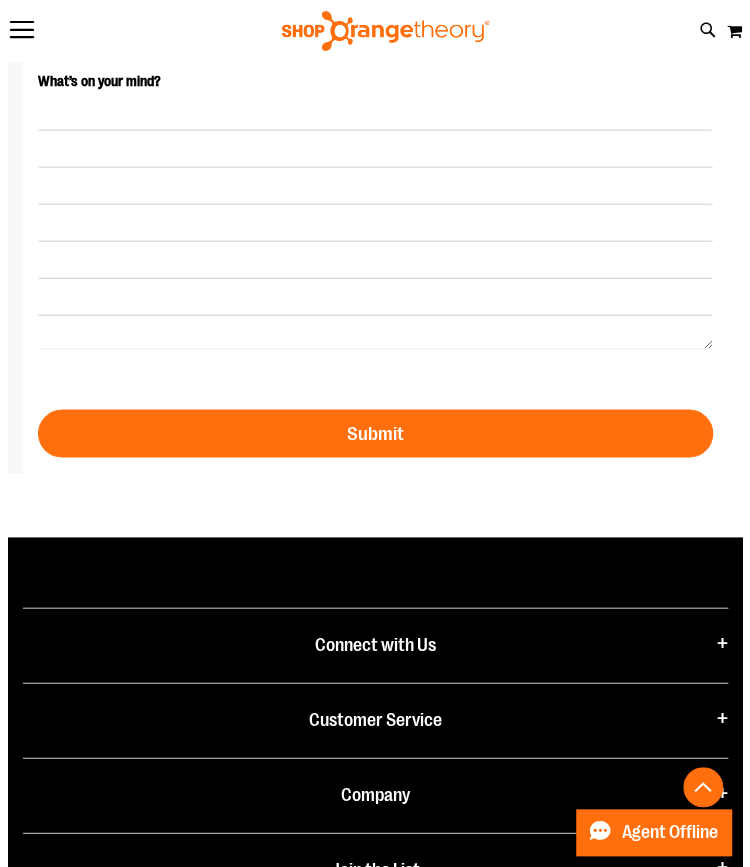 scroll, scrollTop: 0, scrollLeft: 0, axis: both 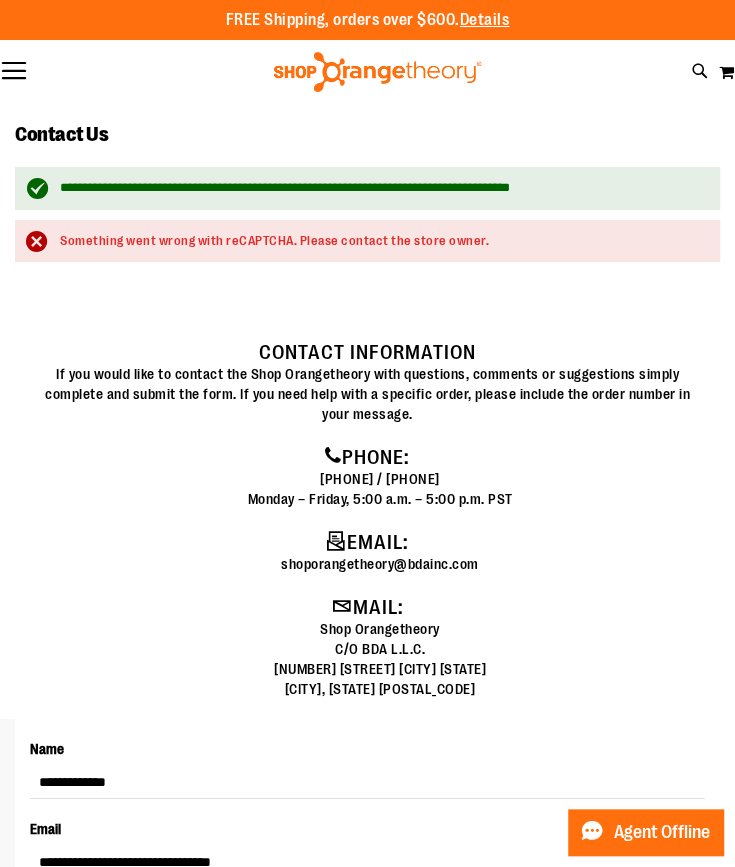 click on "Toggle Nav" at bounding box center (14, 72) 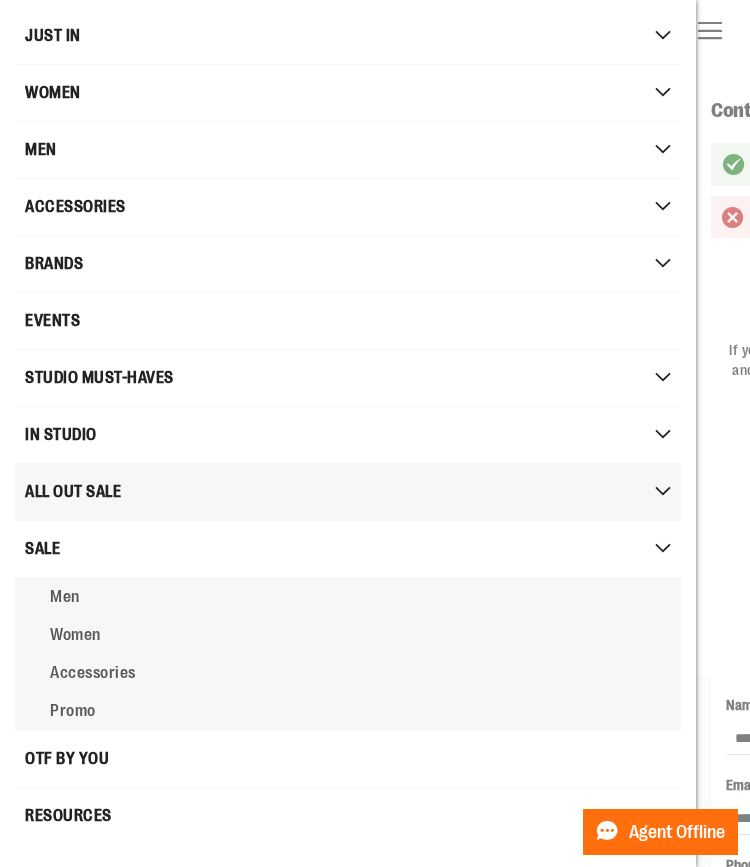 scroll, scrollTop: 109, scrollLeft: 0, axis: vertical 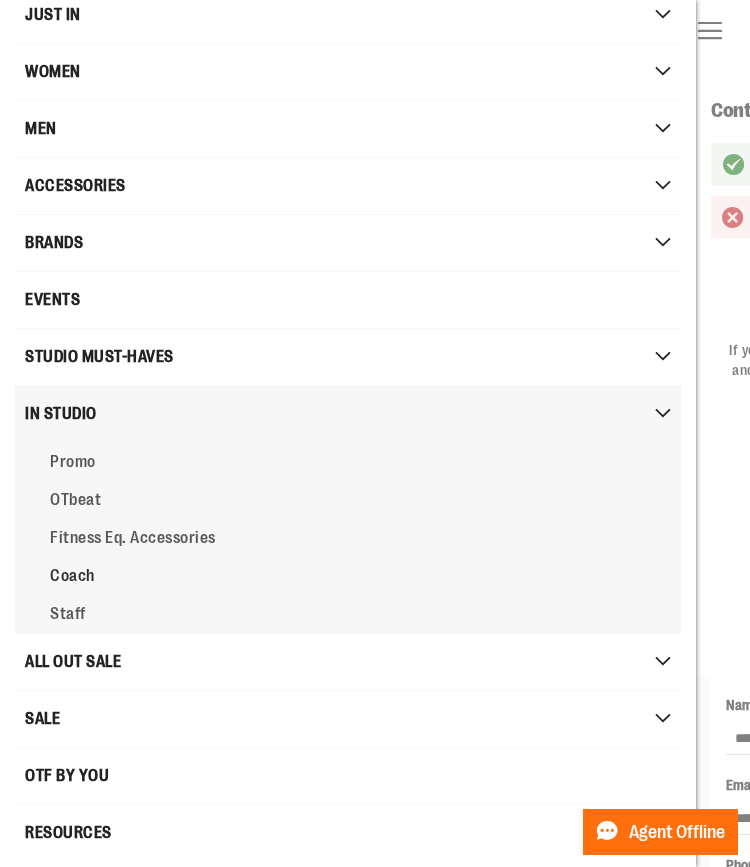 click on "Coach" at bounding box center [72, 576] 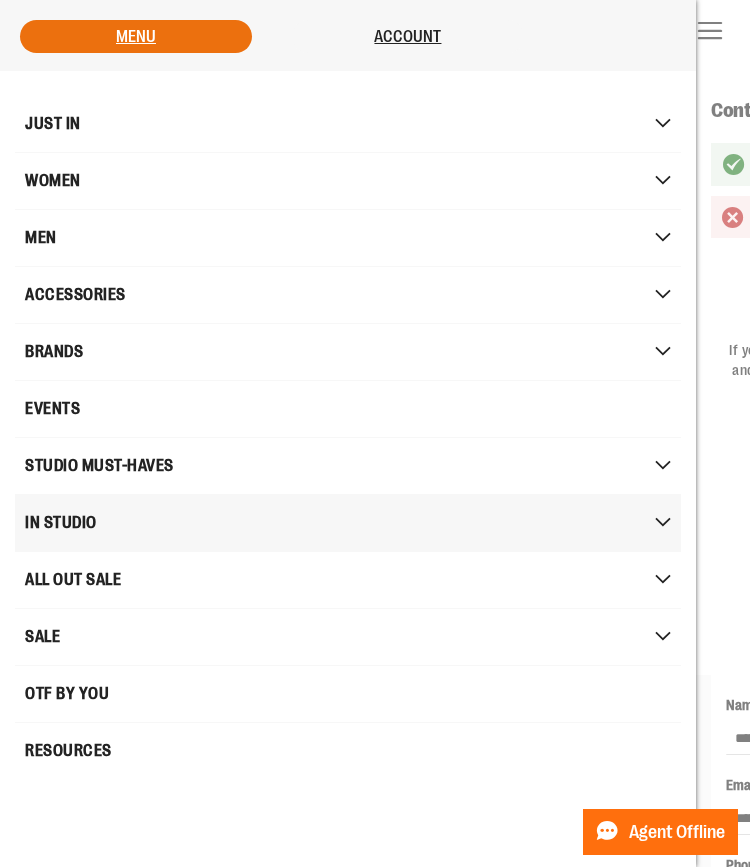 scroll, scrollTop: 0, scrollLeft: 0, axis: both 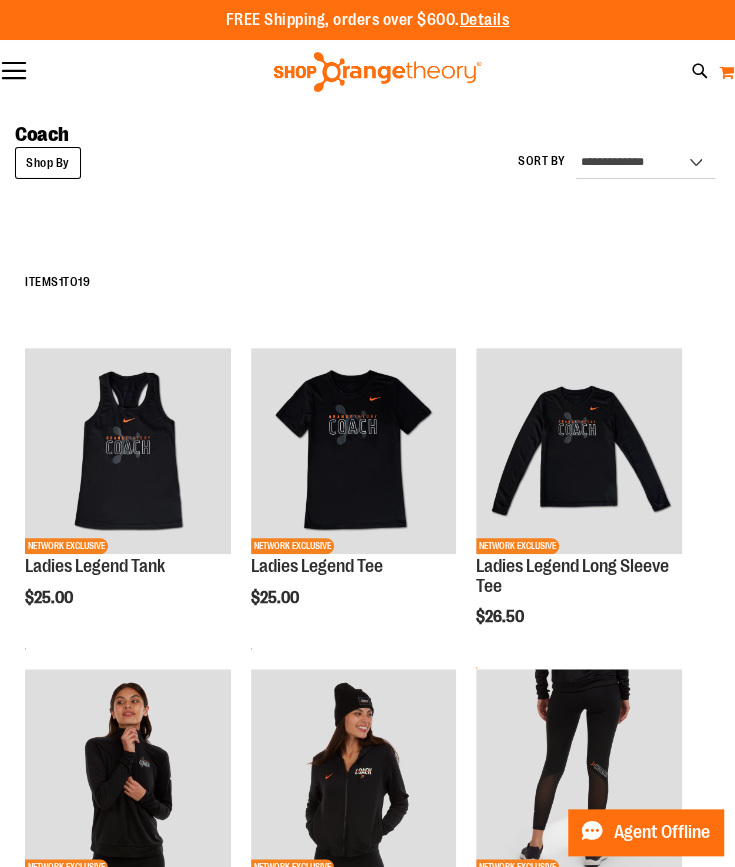 click on "My Cart
0" at bounding box center [726, 72] 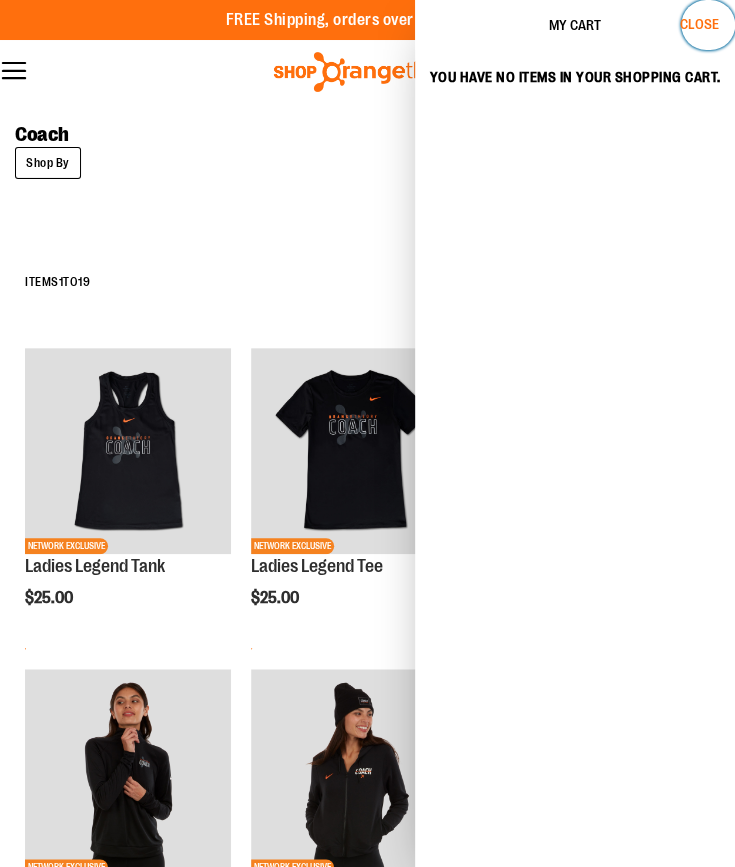 click on "Close" at bounding box center [699, 24] 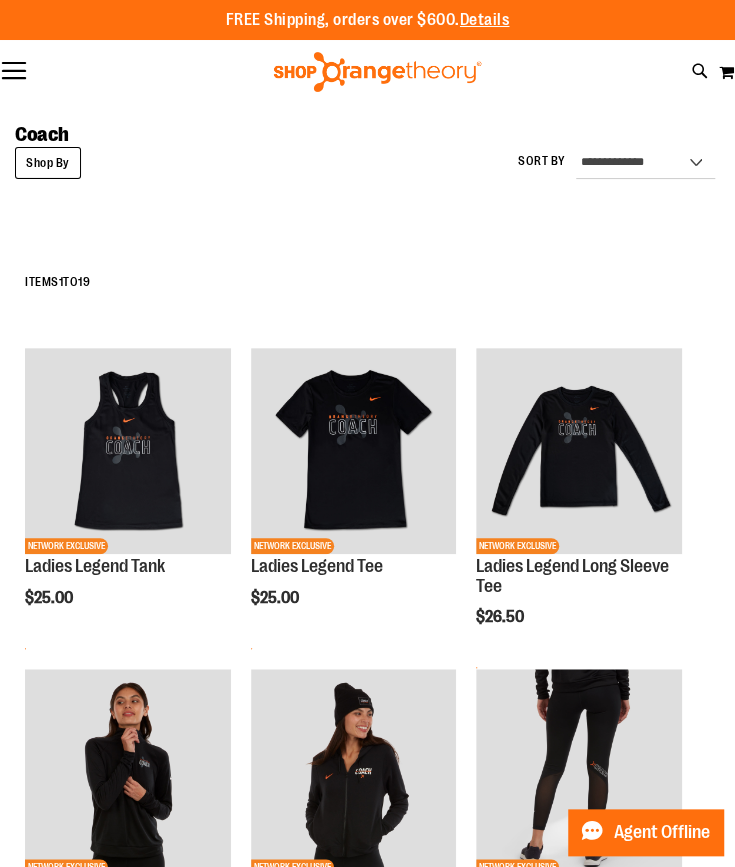 click on "Toggle Nav" at bounding box center (14, 72) 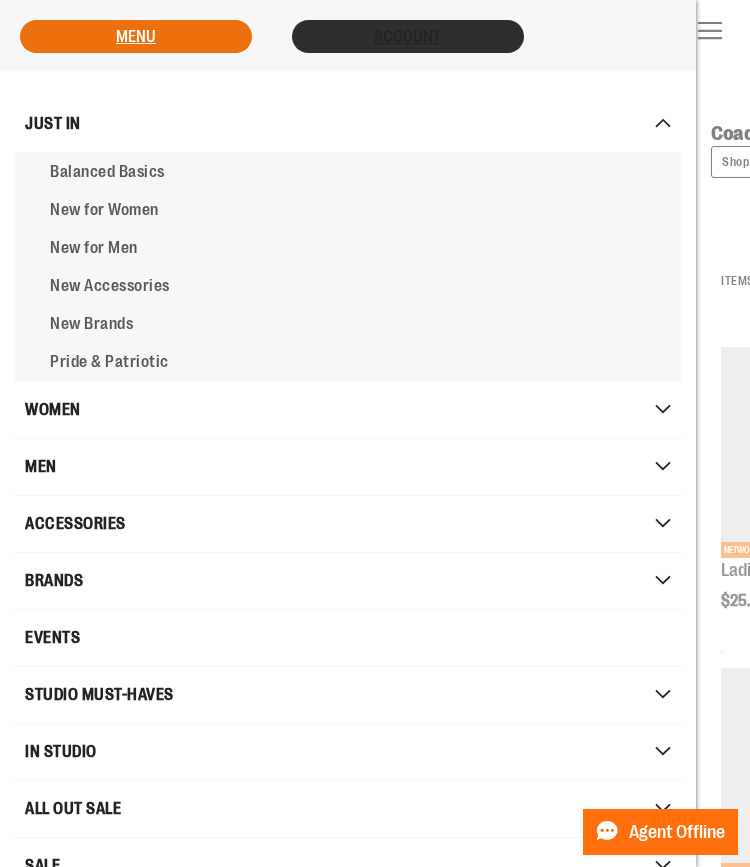 click on "Account" at bounding box center [408, 36] 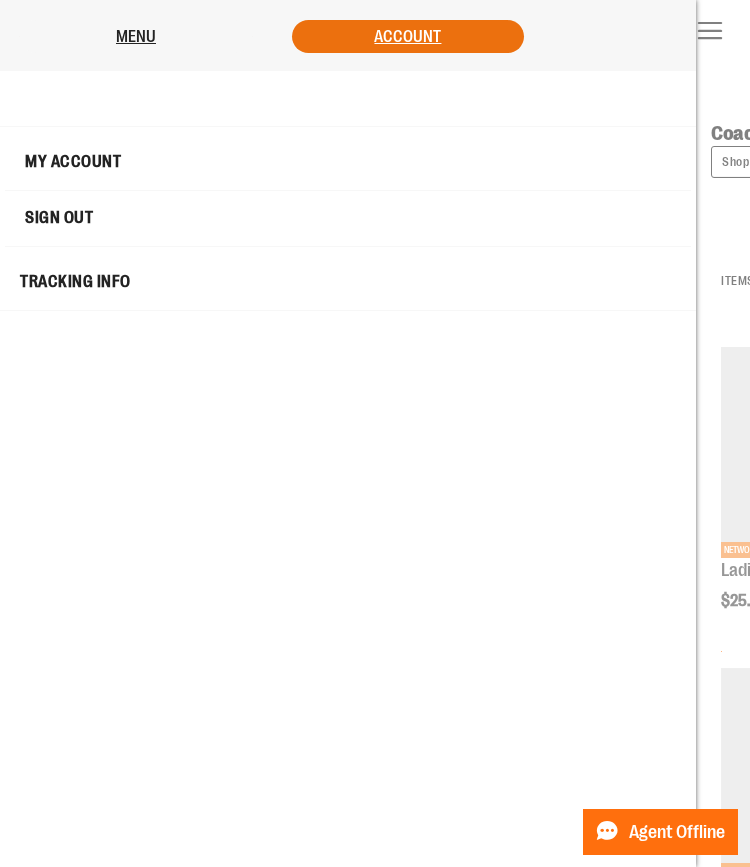 click on "My Account" at bounding box center [348, 162] 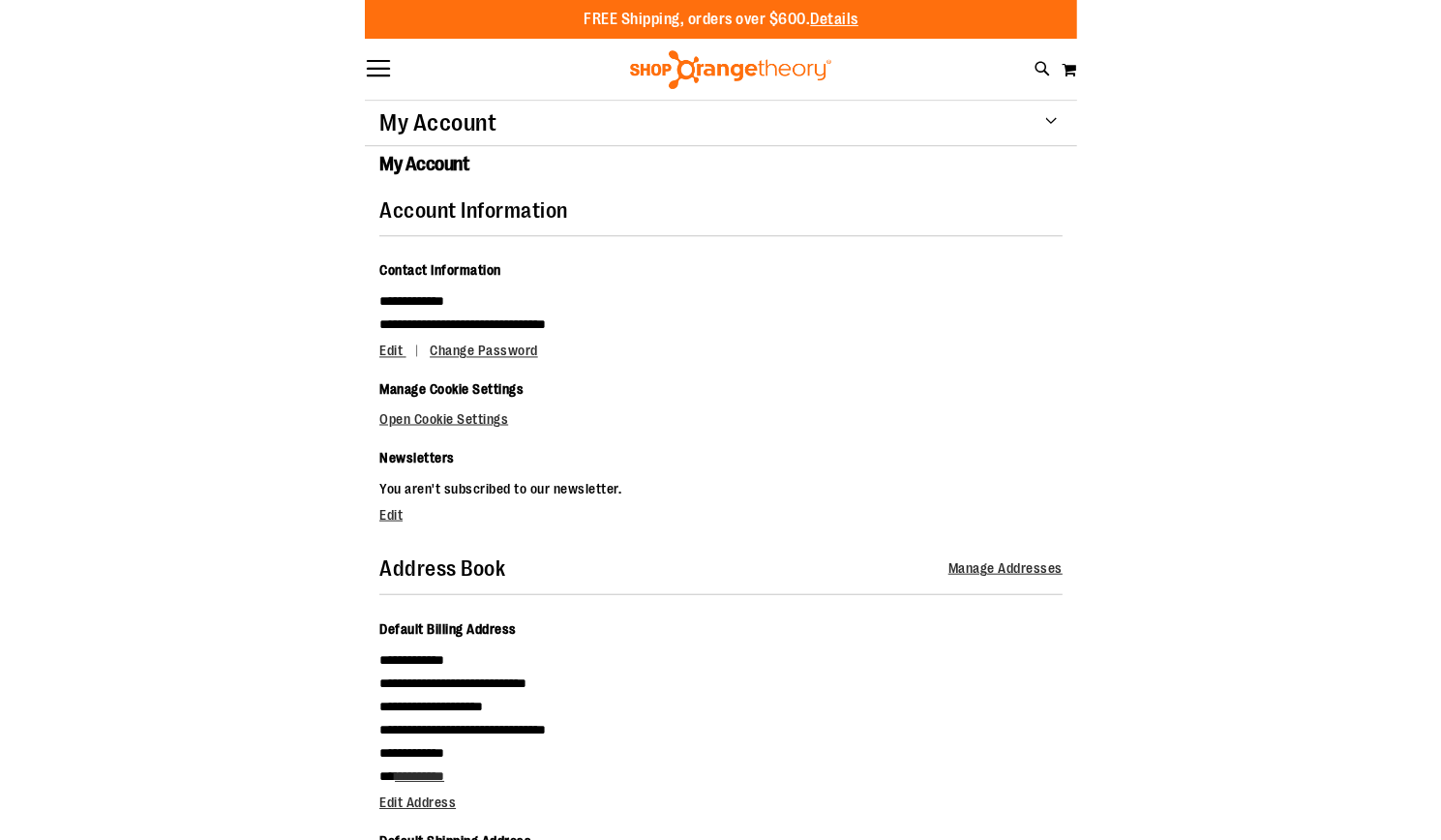scroll, scrollTop: 0, scrollLeft: 0, axis: both 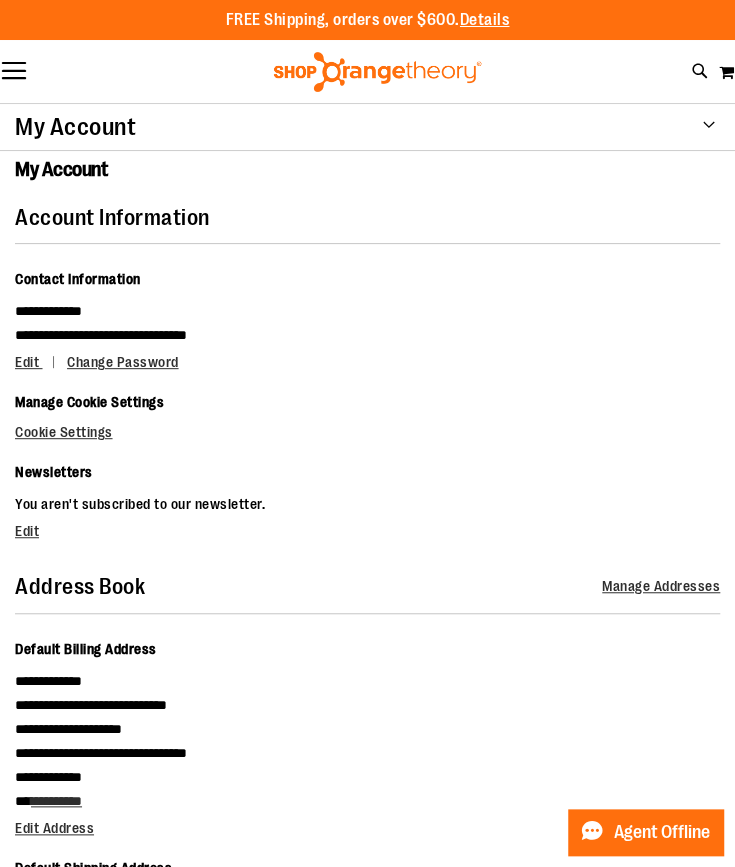click on "Toggle Nav" at bounding box center [14, 72] 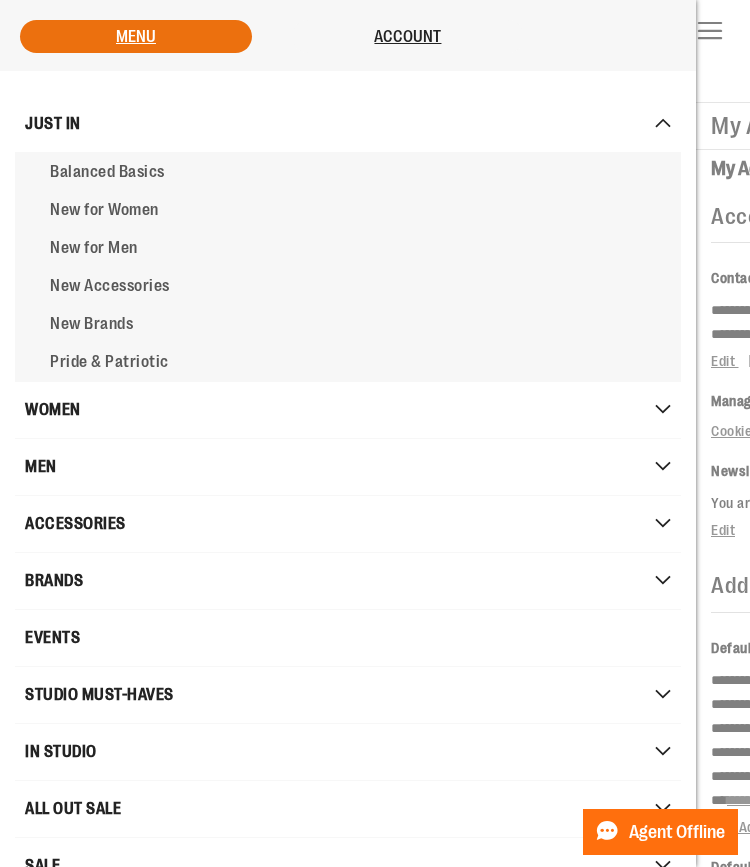 click on "Menu" at bounding box center [136, 36] 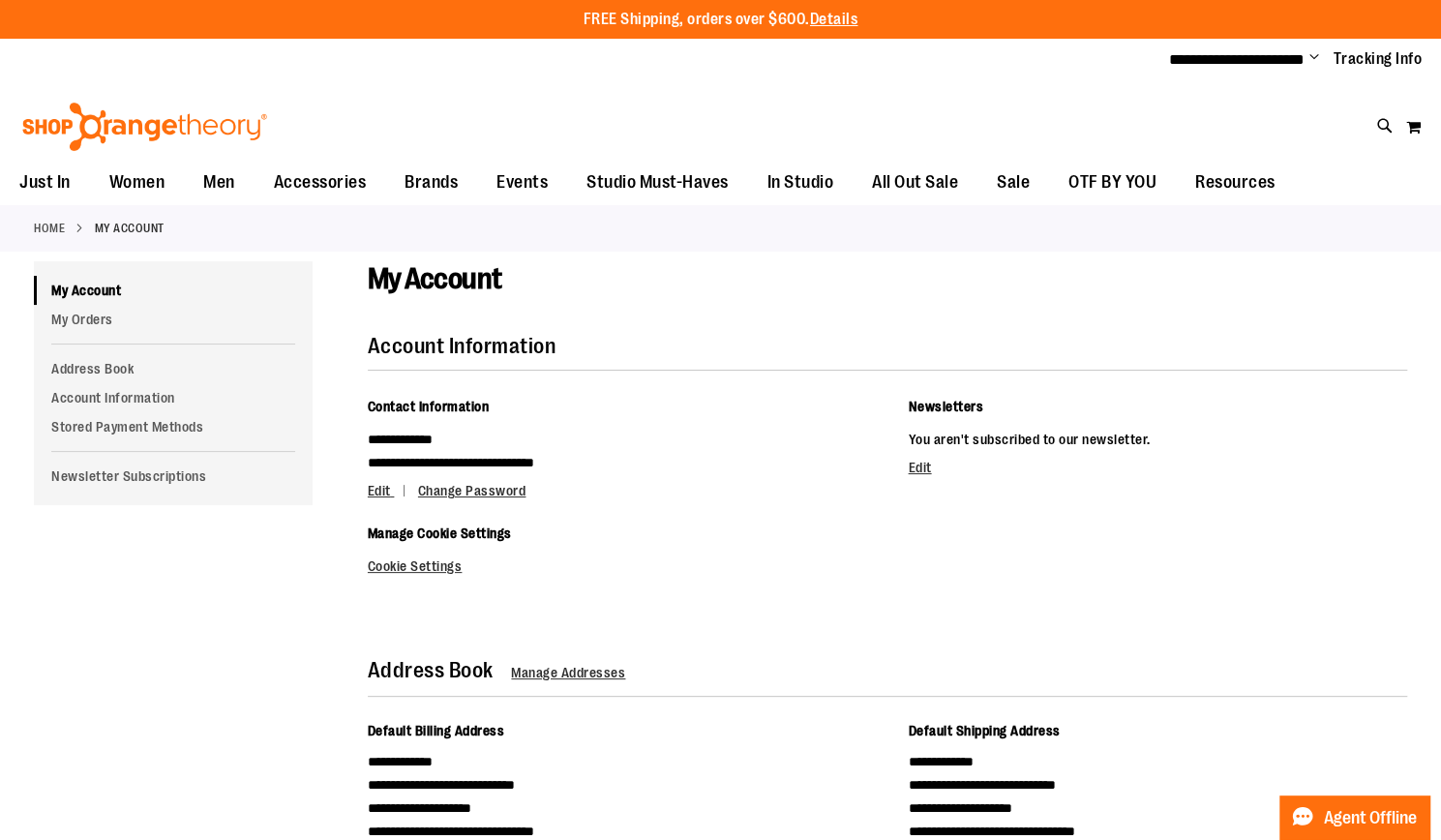 click on "Change" at bounding box center [1314, 58] 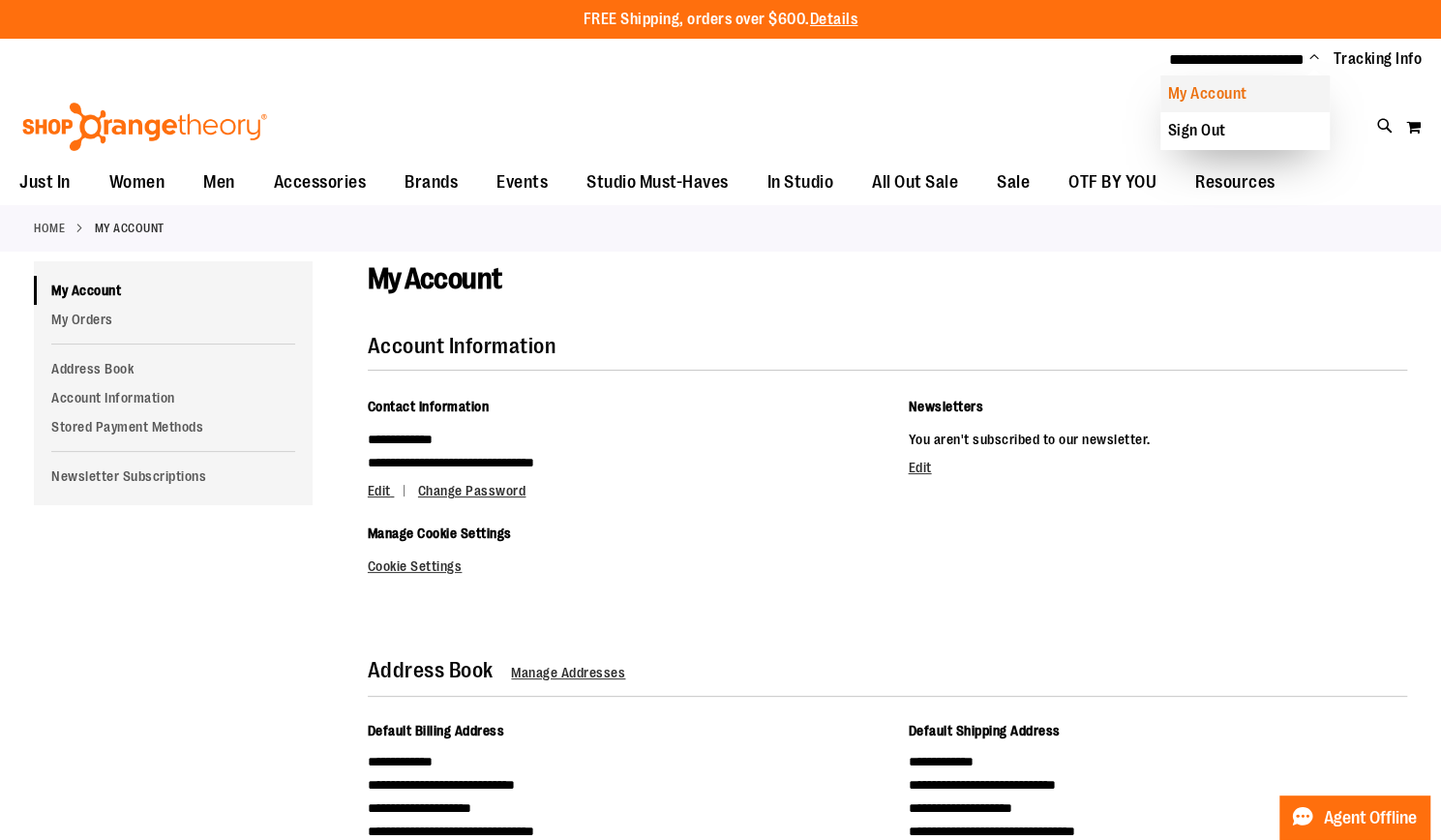 click on "My Account" at bounding box center [1245, 94] 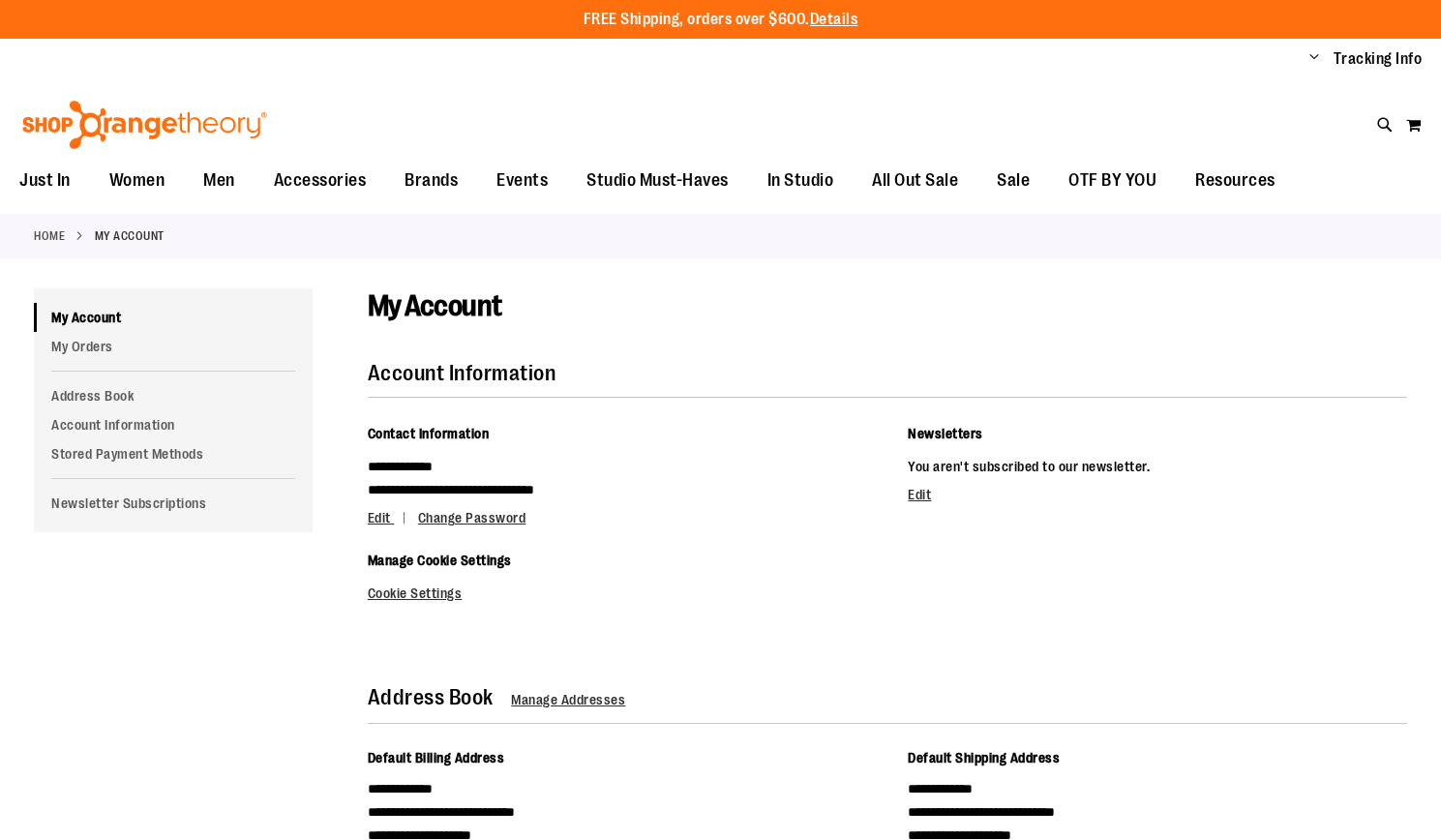 scroll, scrollTop: 0, scrollLeft: 0, axis: both 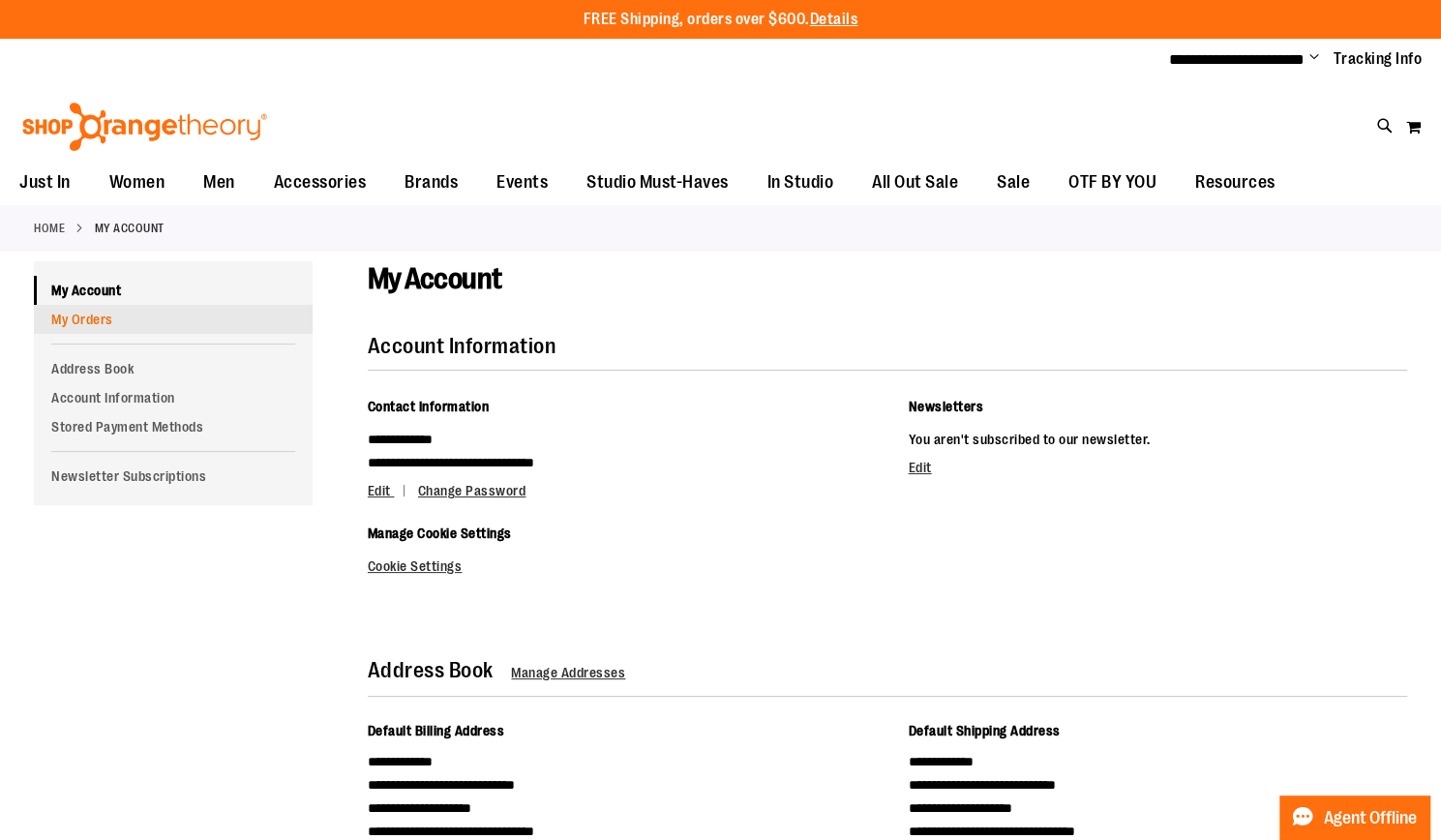 click on "My Orders" at bounding box center [173, 319] 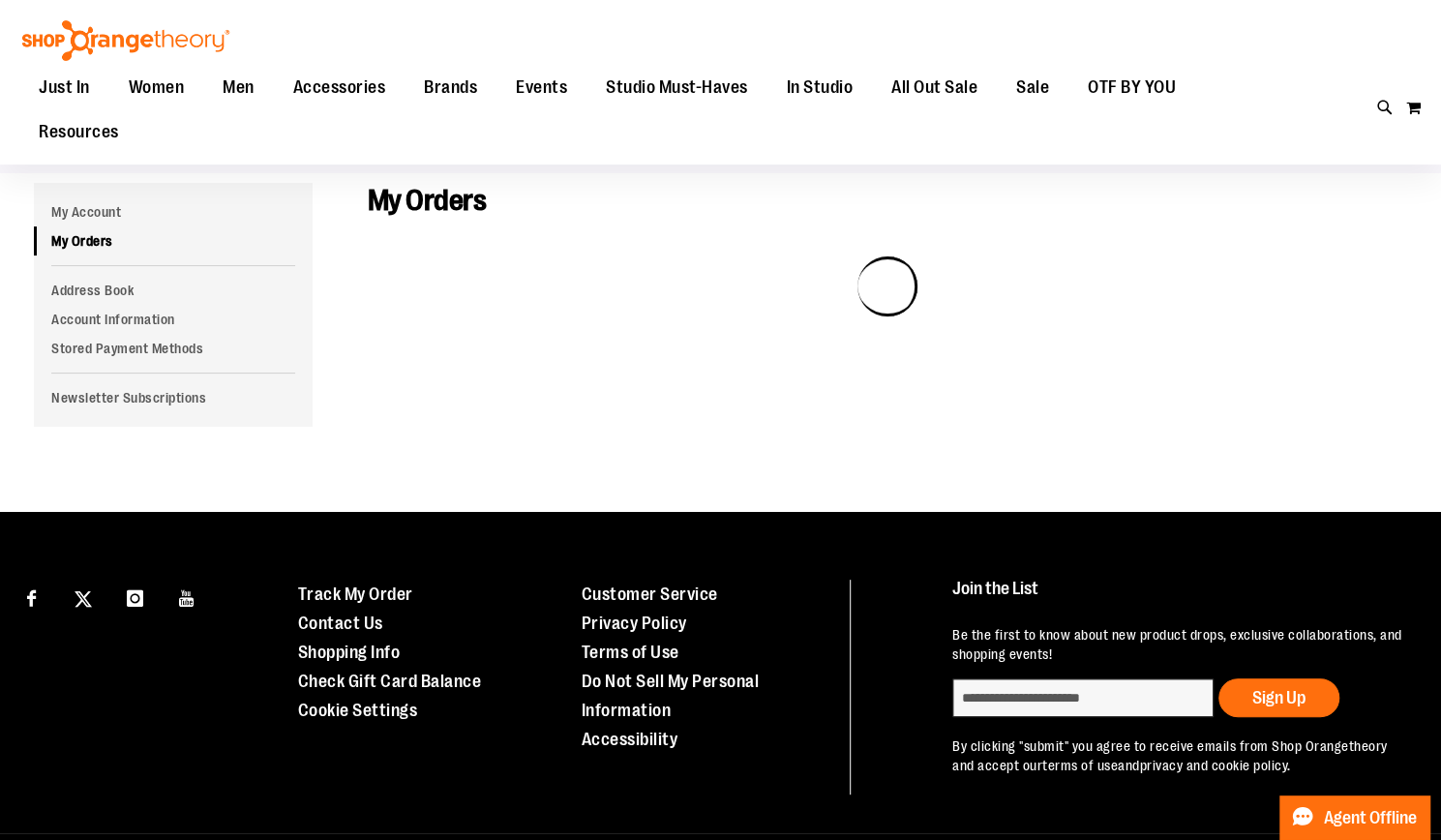 scroll, scrollTop: 79, scrollLeft: 0, axis: vertical 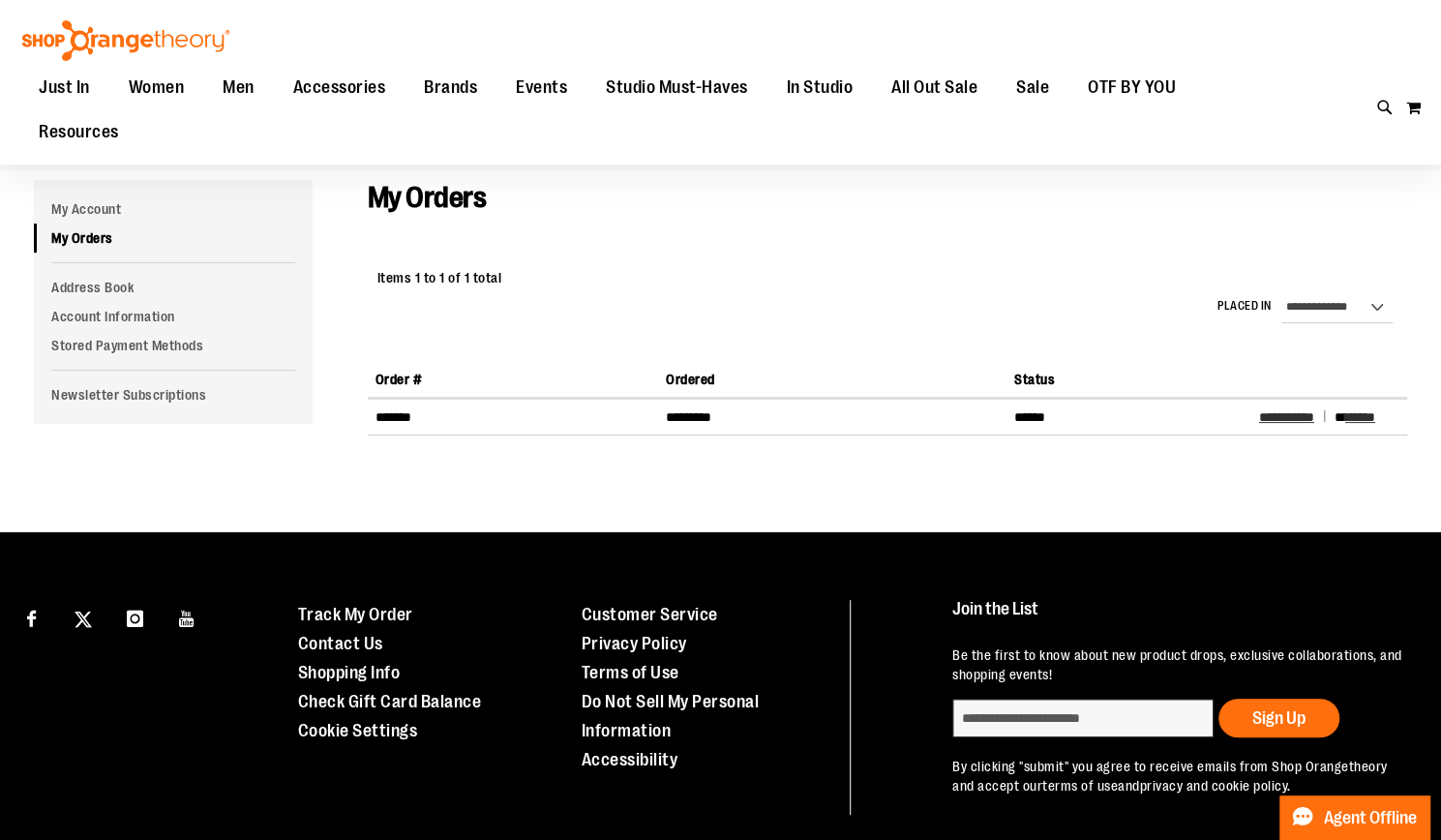 click on "**********" at bounding box center [1329, 417] 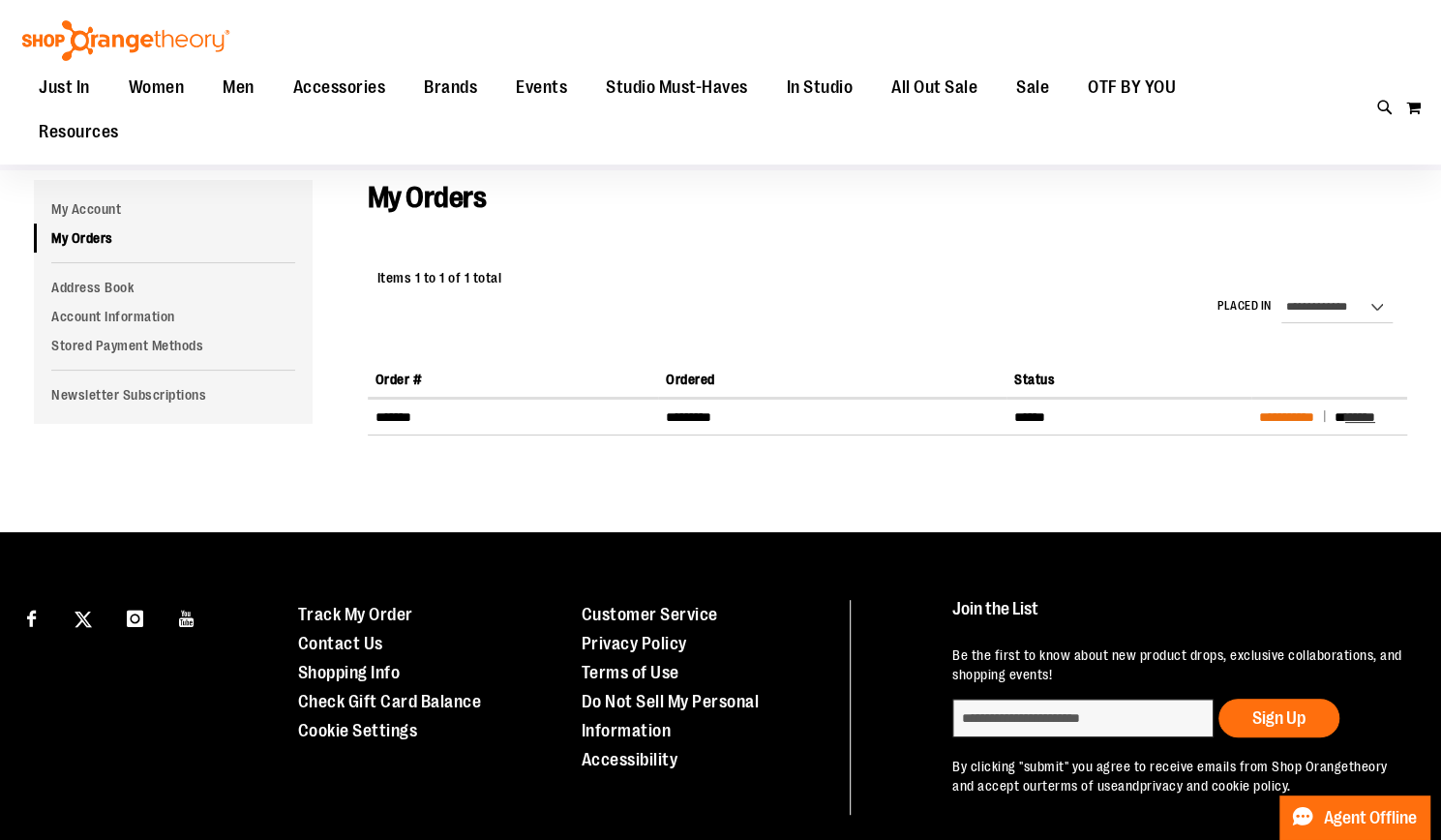 click on "**********" at bounding box center (1286, 417) 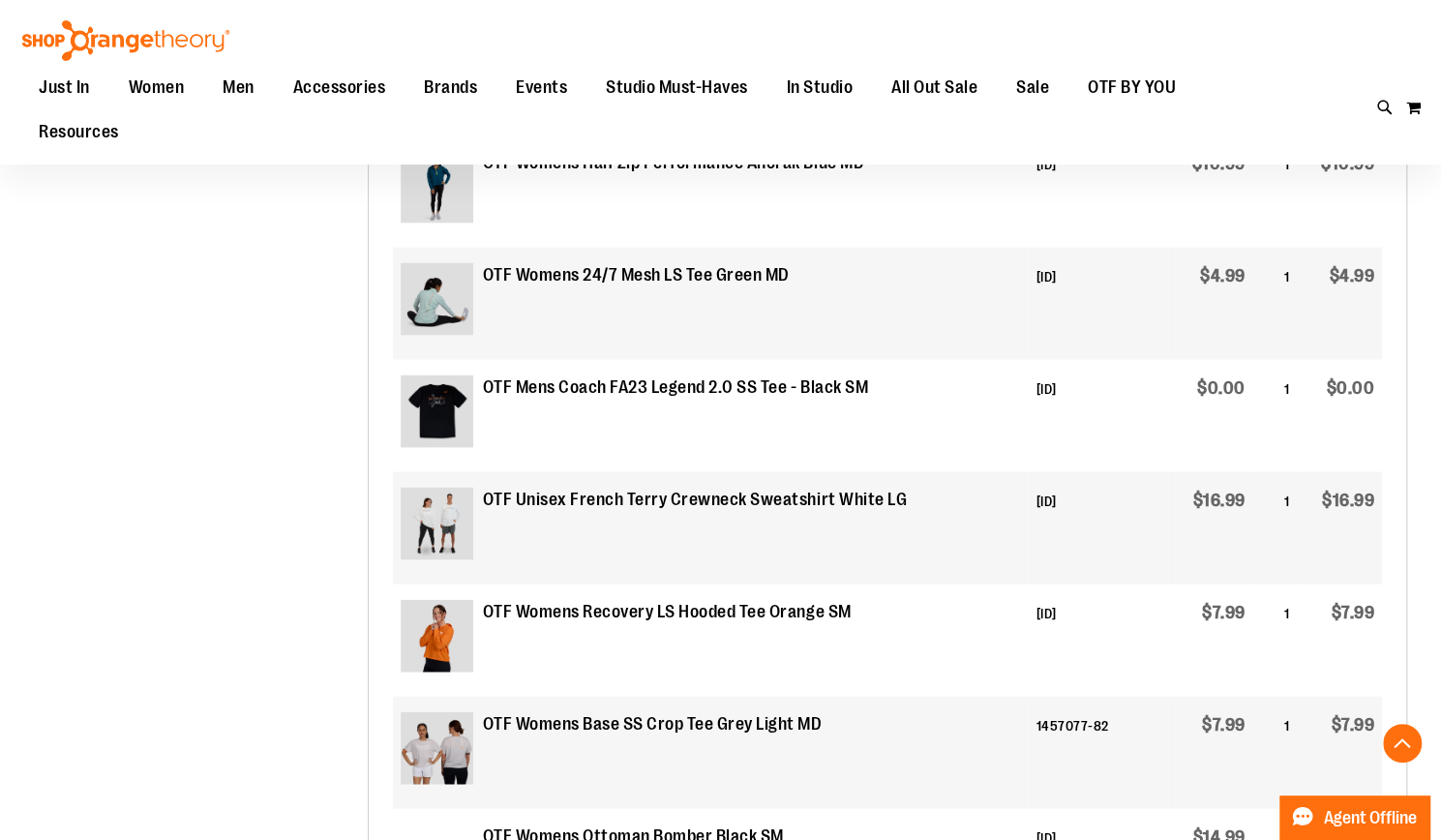 scroll, scrollTop: 2132, scrollLeft: 0, axis: vertical 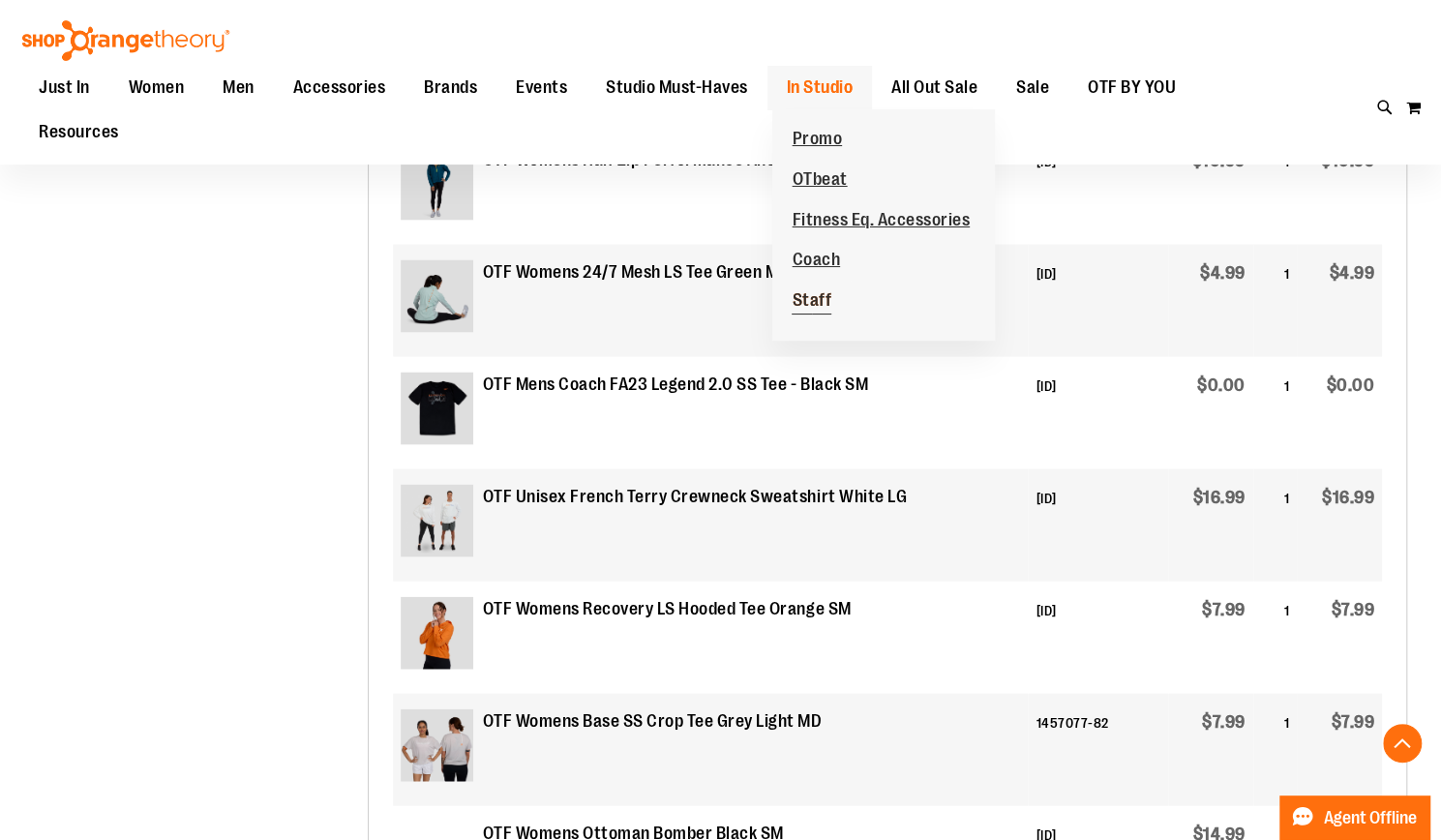 click on "Staff" at bounding box center [811, 302] 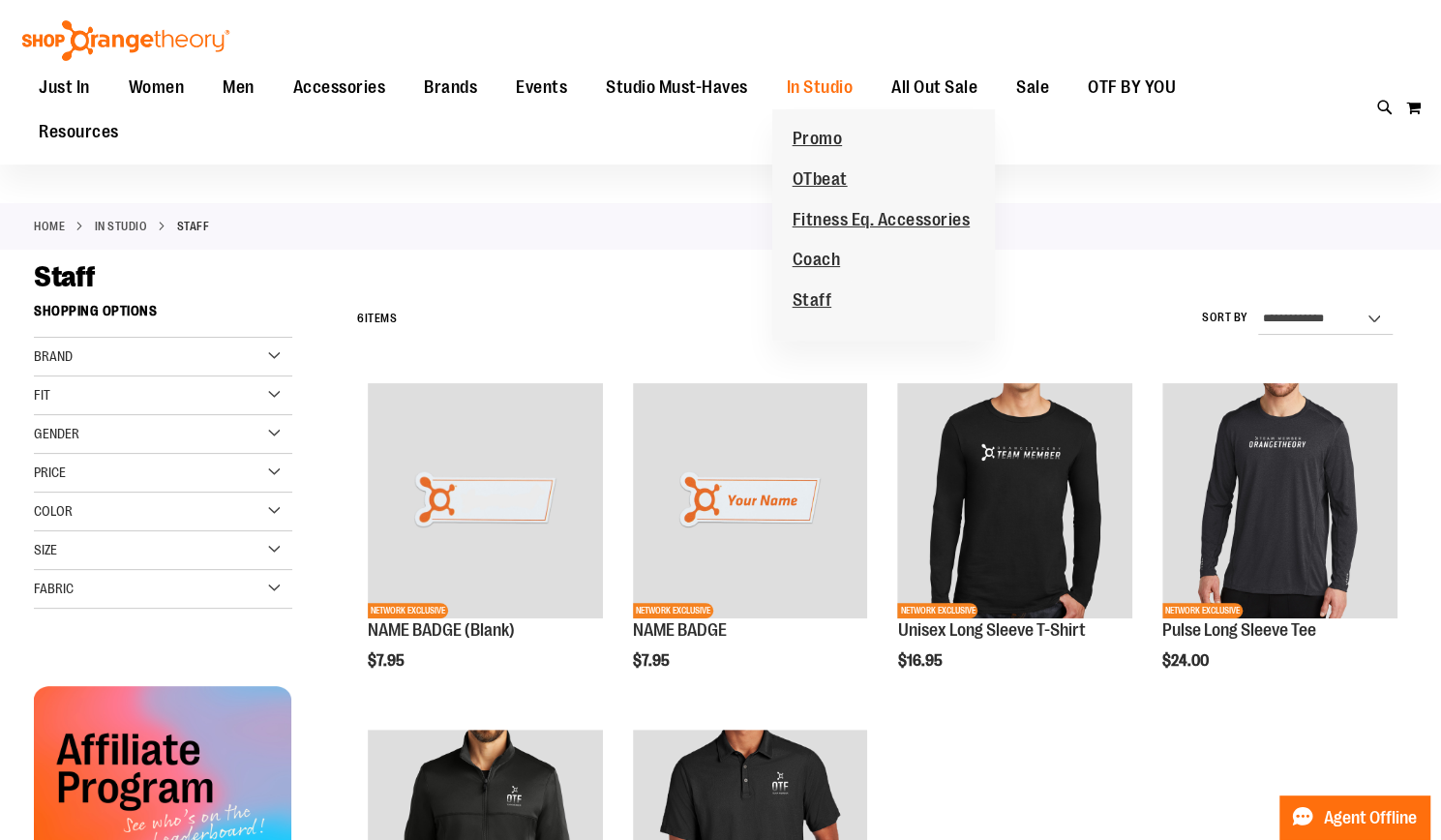scroll, scrollTop: 101, scrollLeft: 0, axis: vertical 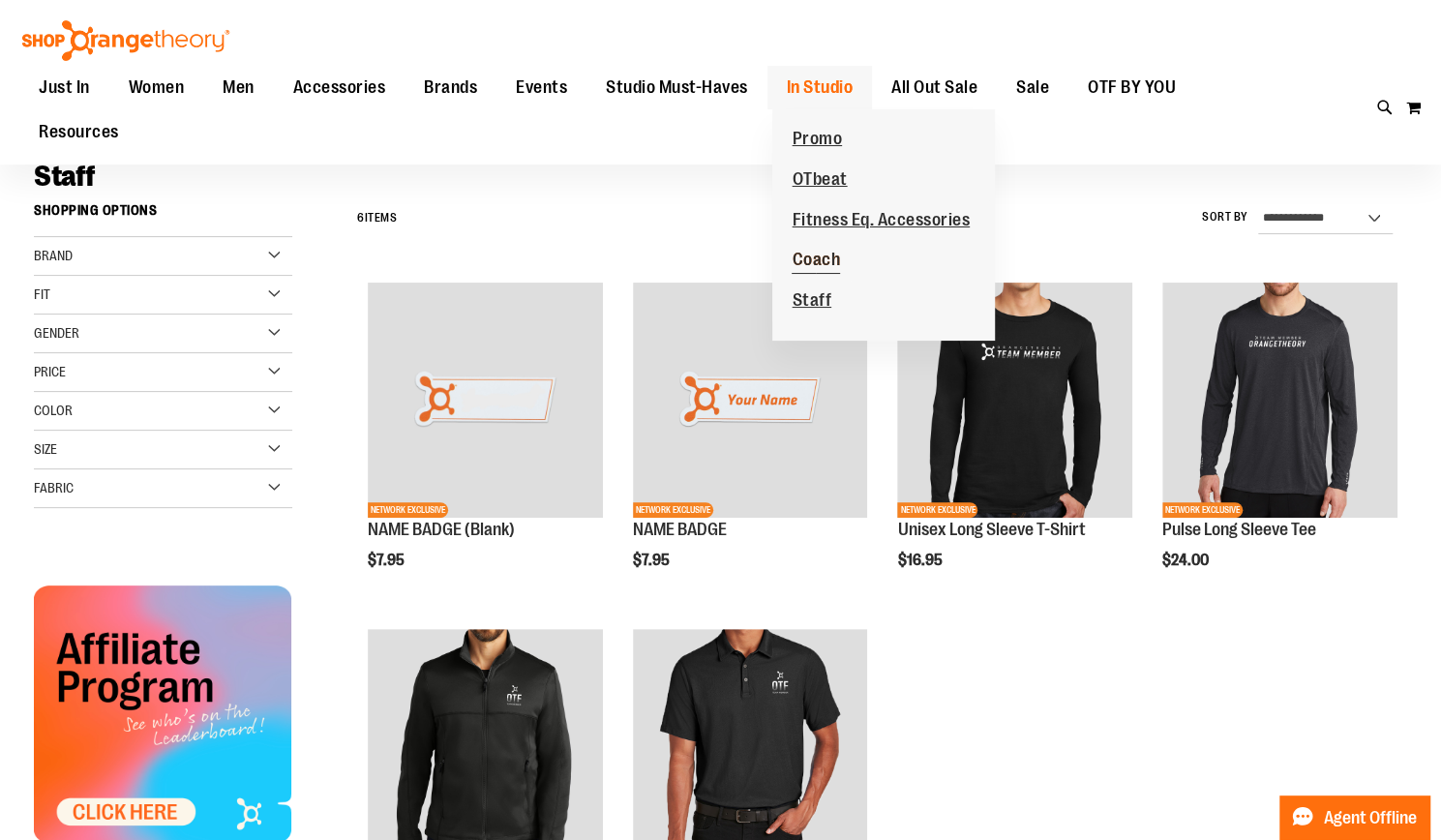 click on "Coach" at bounding box center (816, 261) 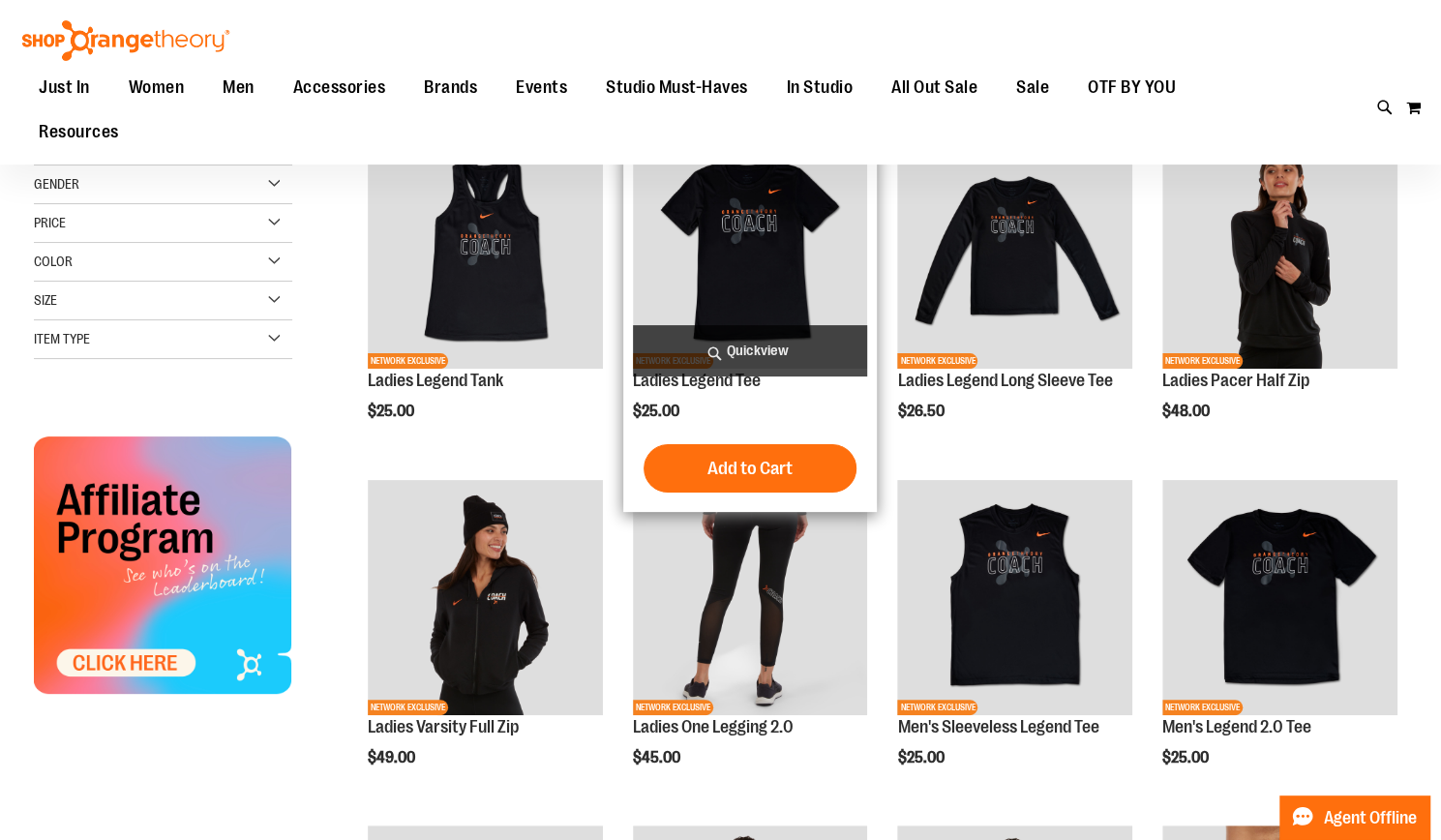 scroll, scrollTop: 45, scrollLeft: 0, axis: vertical 